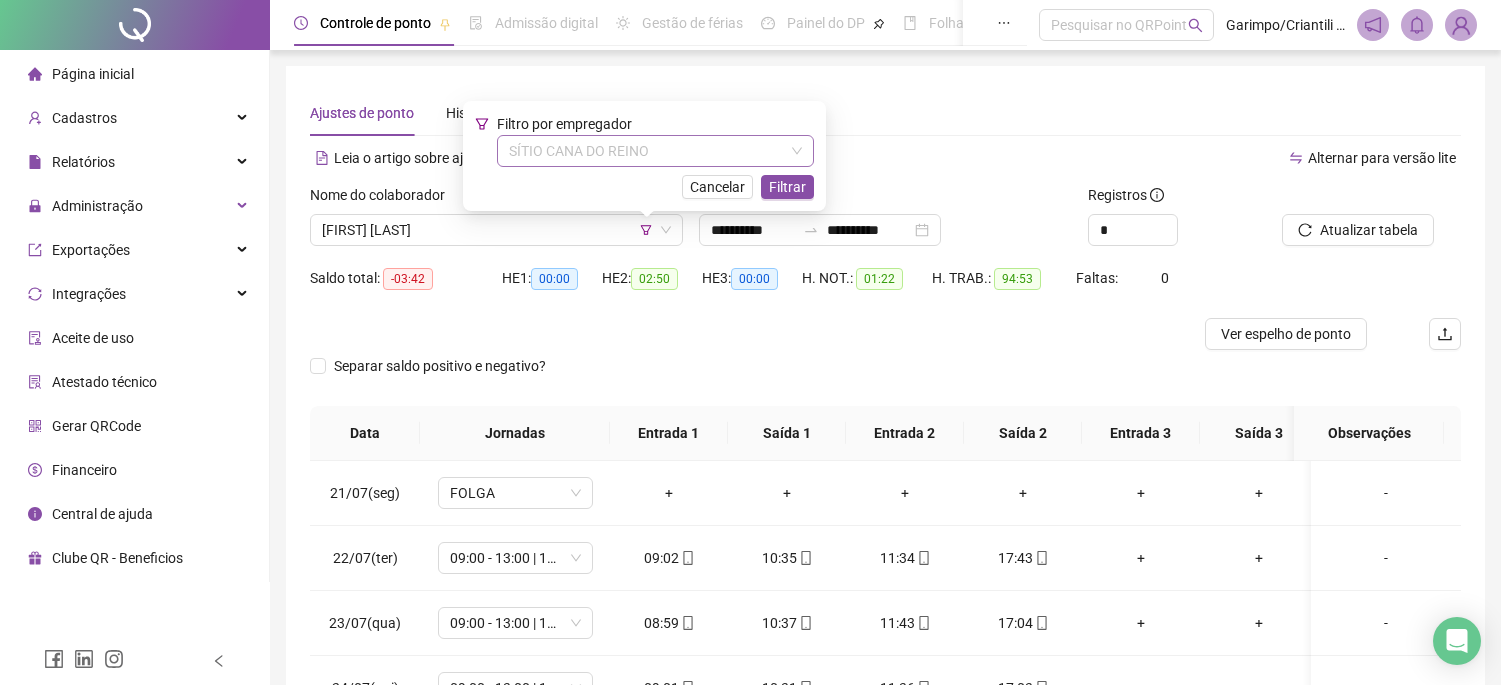 scroll, scrollTop: 0, scrollLeft: 0, axis: both 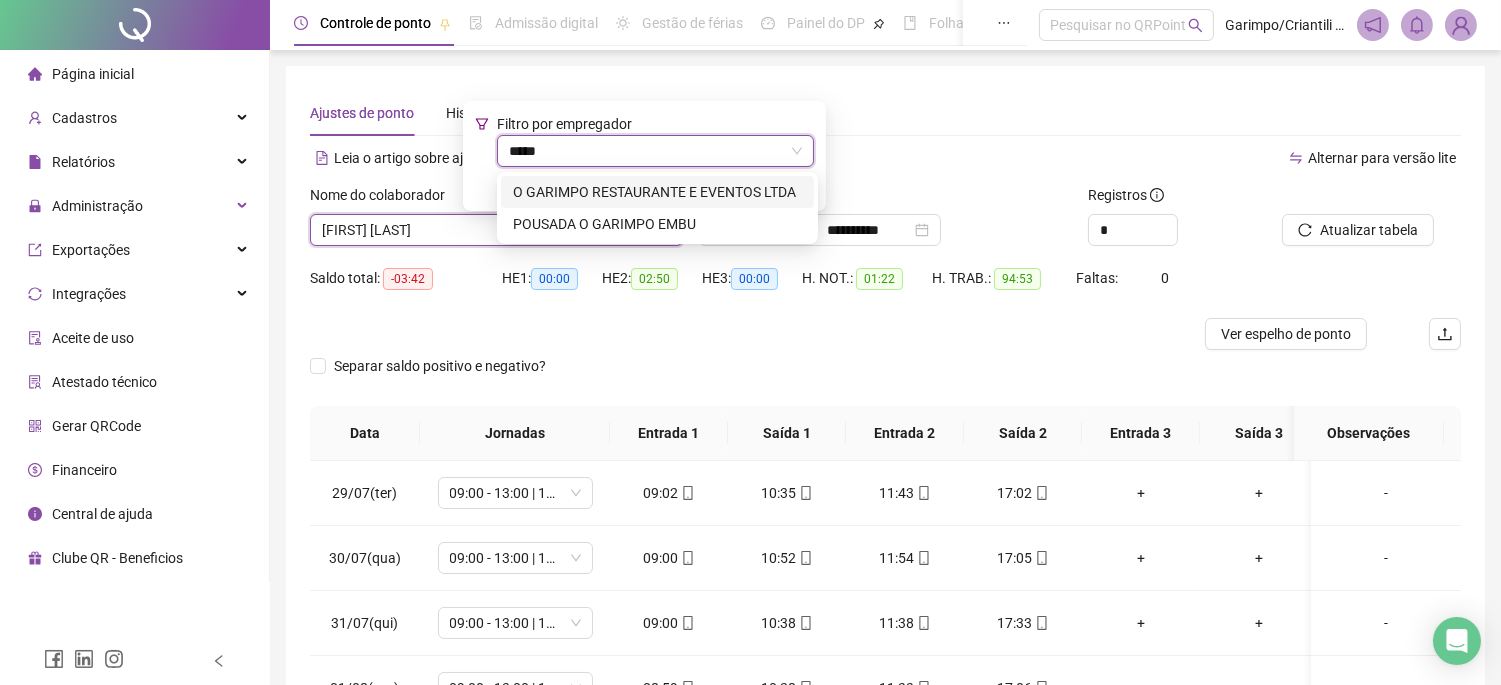 type on "******" 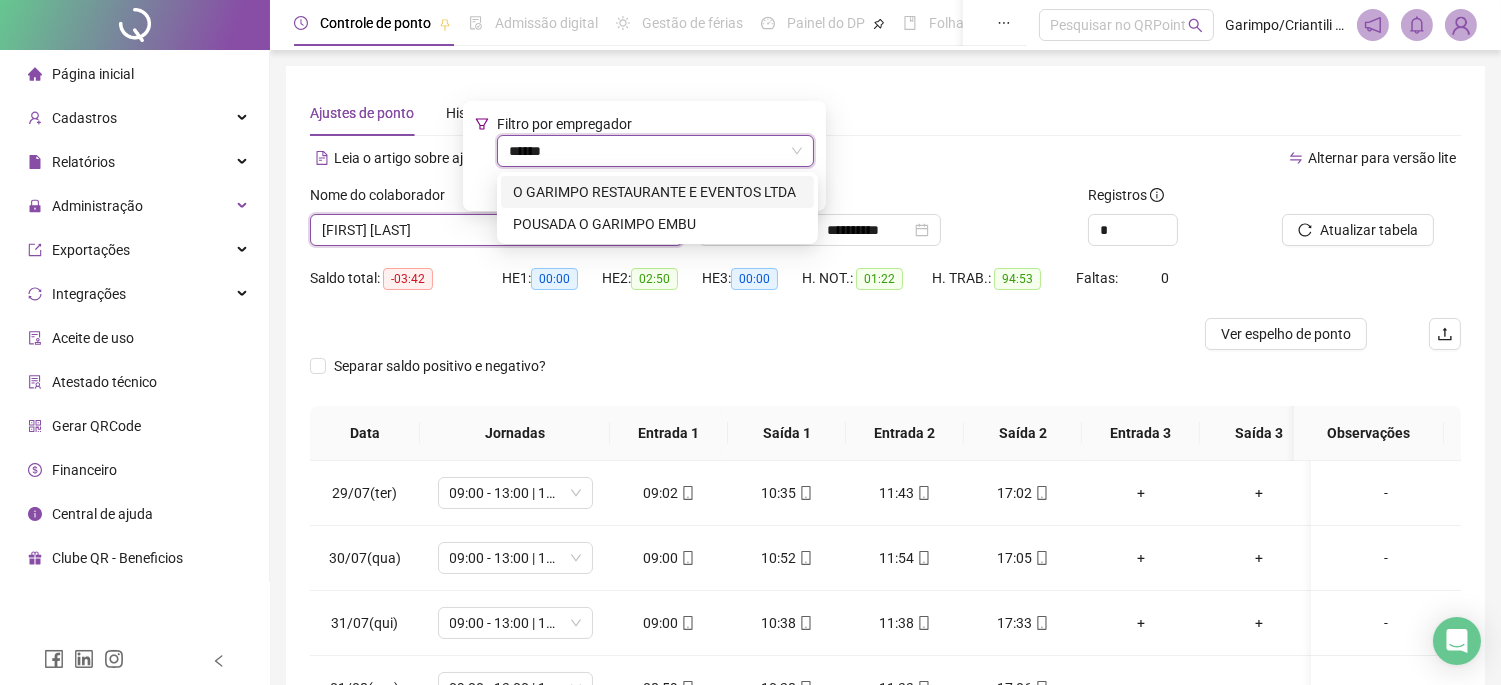 click on "O GARIMPO RESTAURANTE E EVENTOS LTDA" at bounding box center [657, 192] 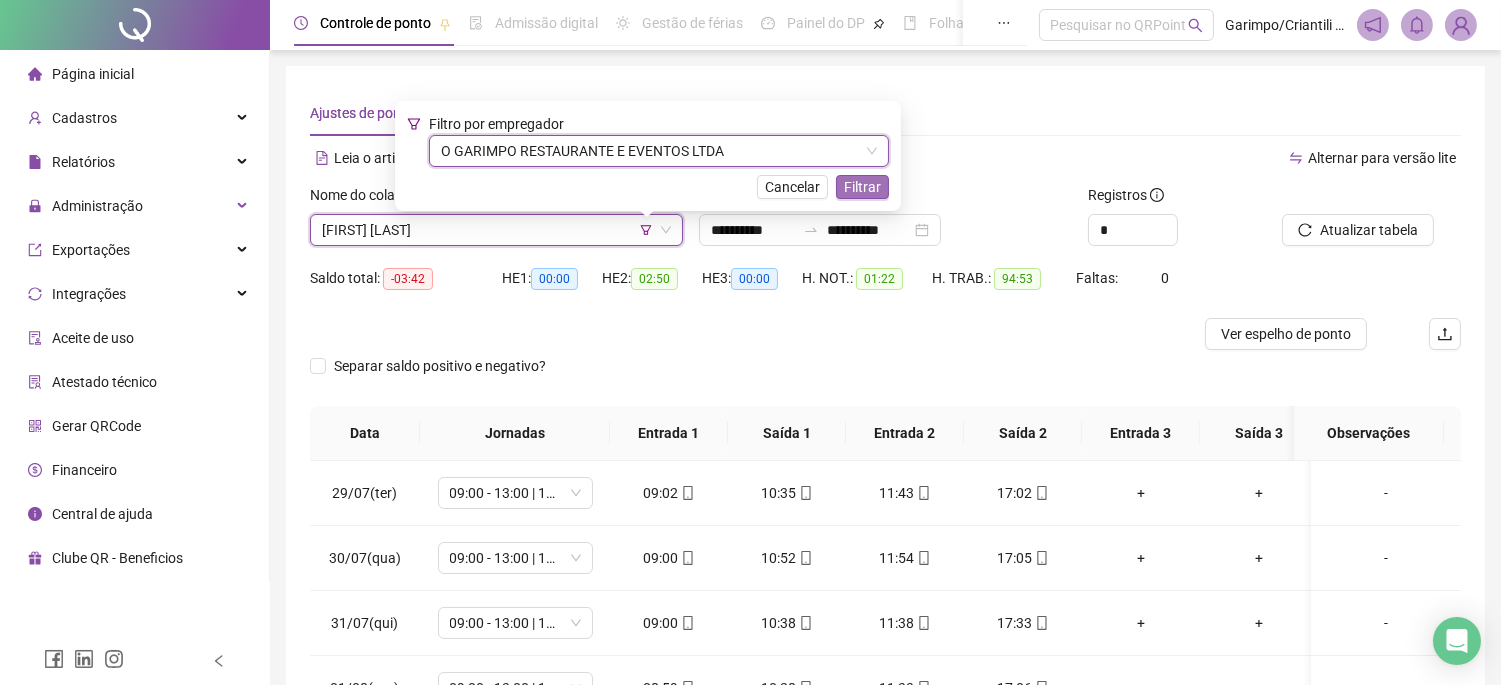 click on "Filtrar" at bounding box center (862, 187) 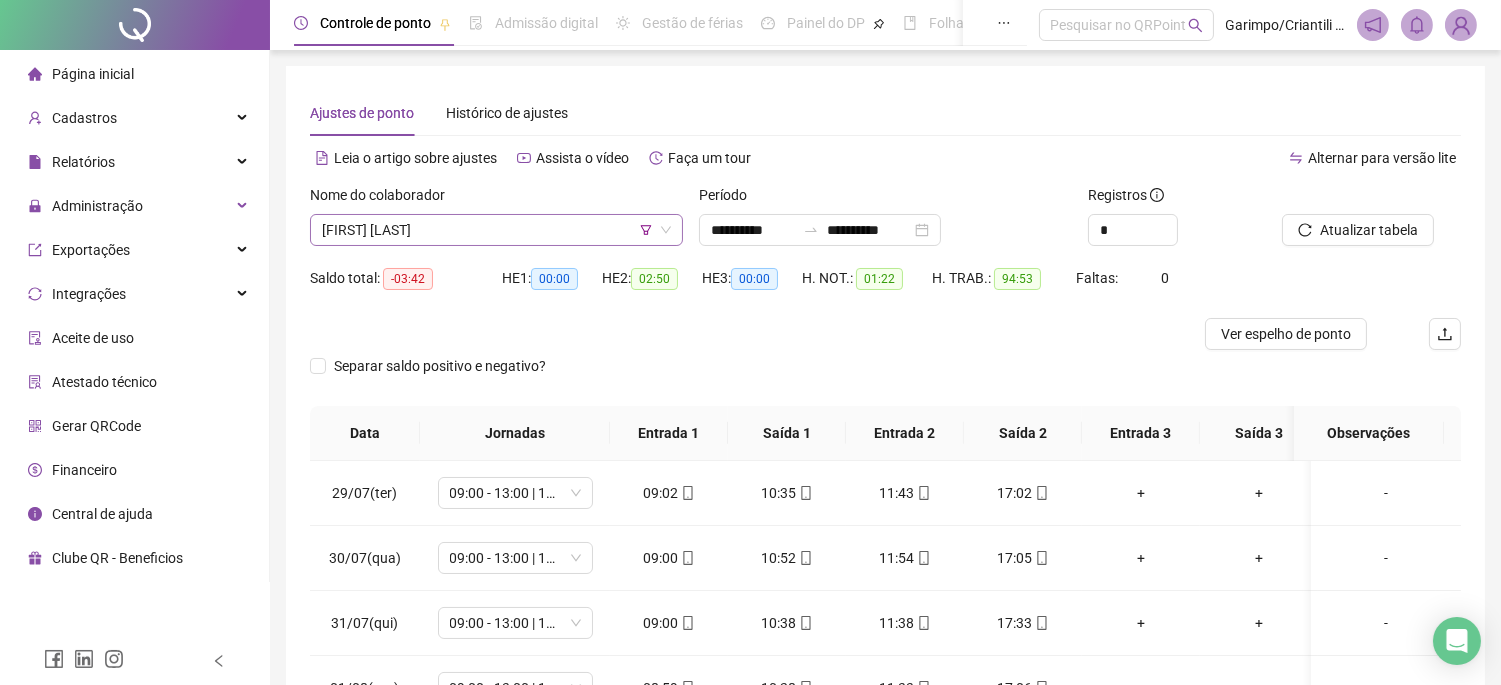 click on "[FIRST] [LAST]" at bounding box center [496, 230] 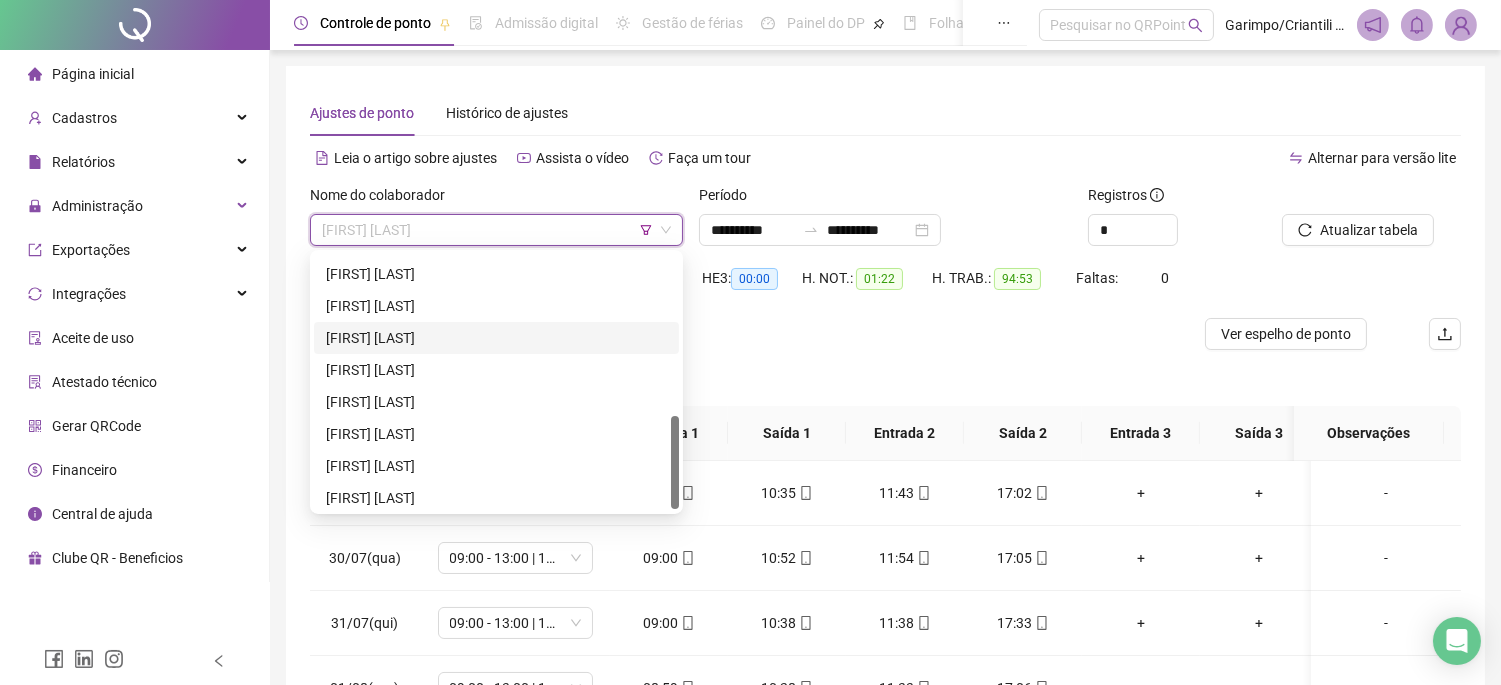 scroll, scrollTop: 0, scrollLeft: 0, axis: both 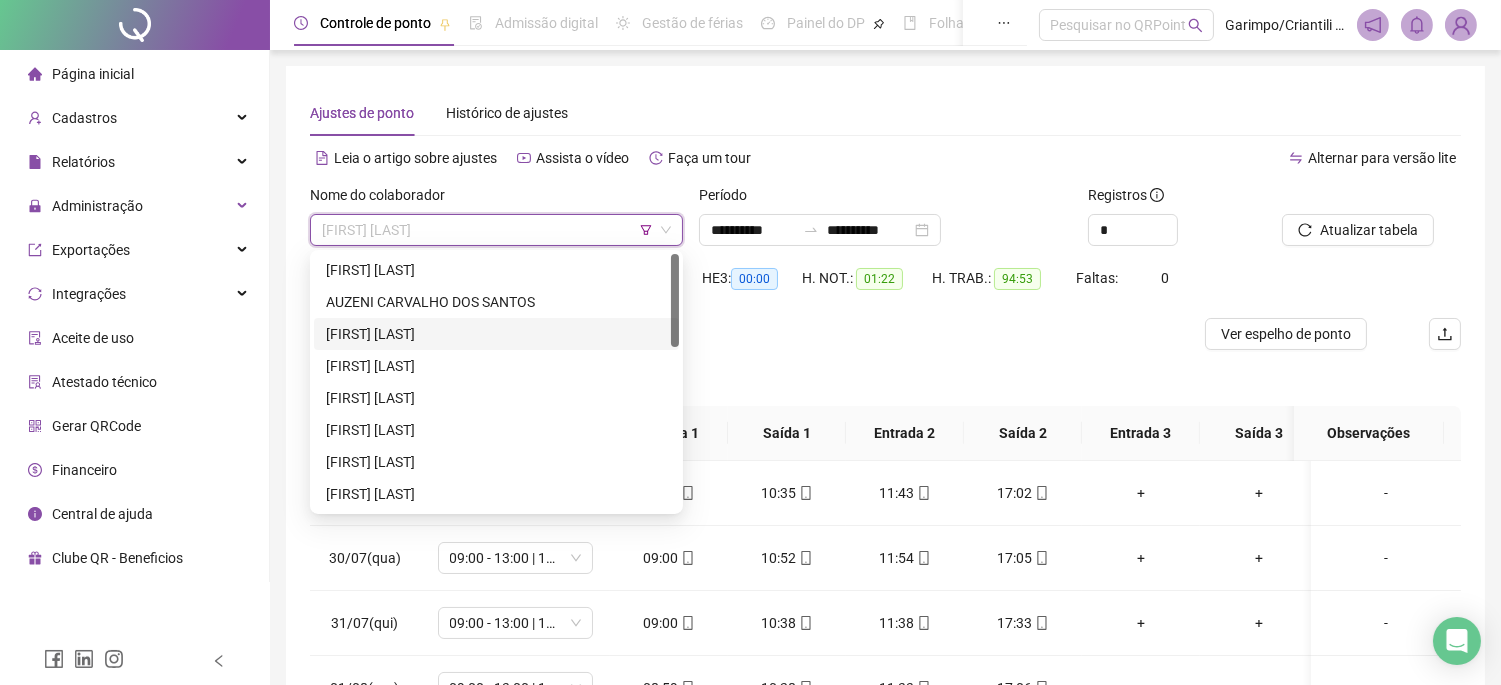 click on "[FIRST] [LAST]" at bounding box center (496, 334) 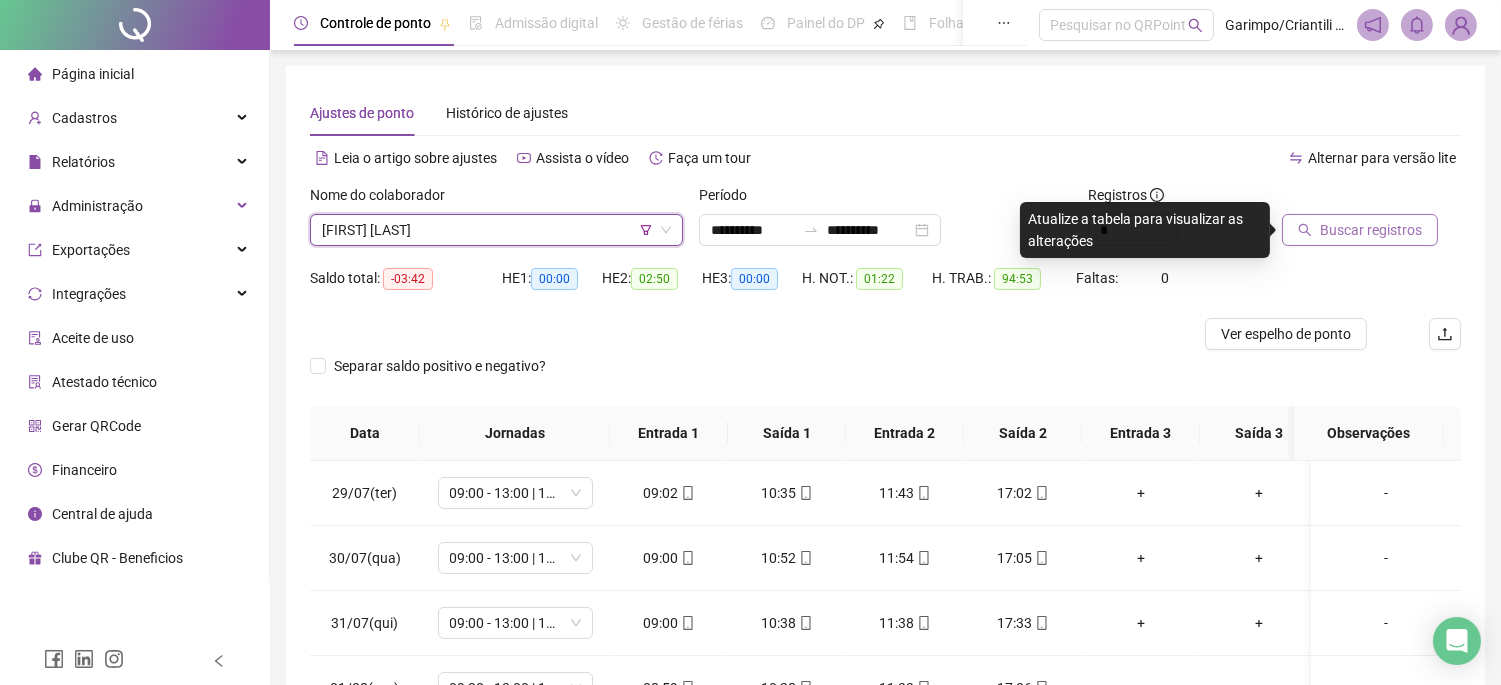click on "Buscar registros" at bounding box center [1360, 230] 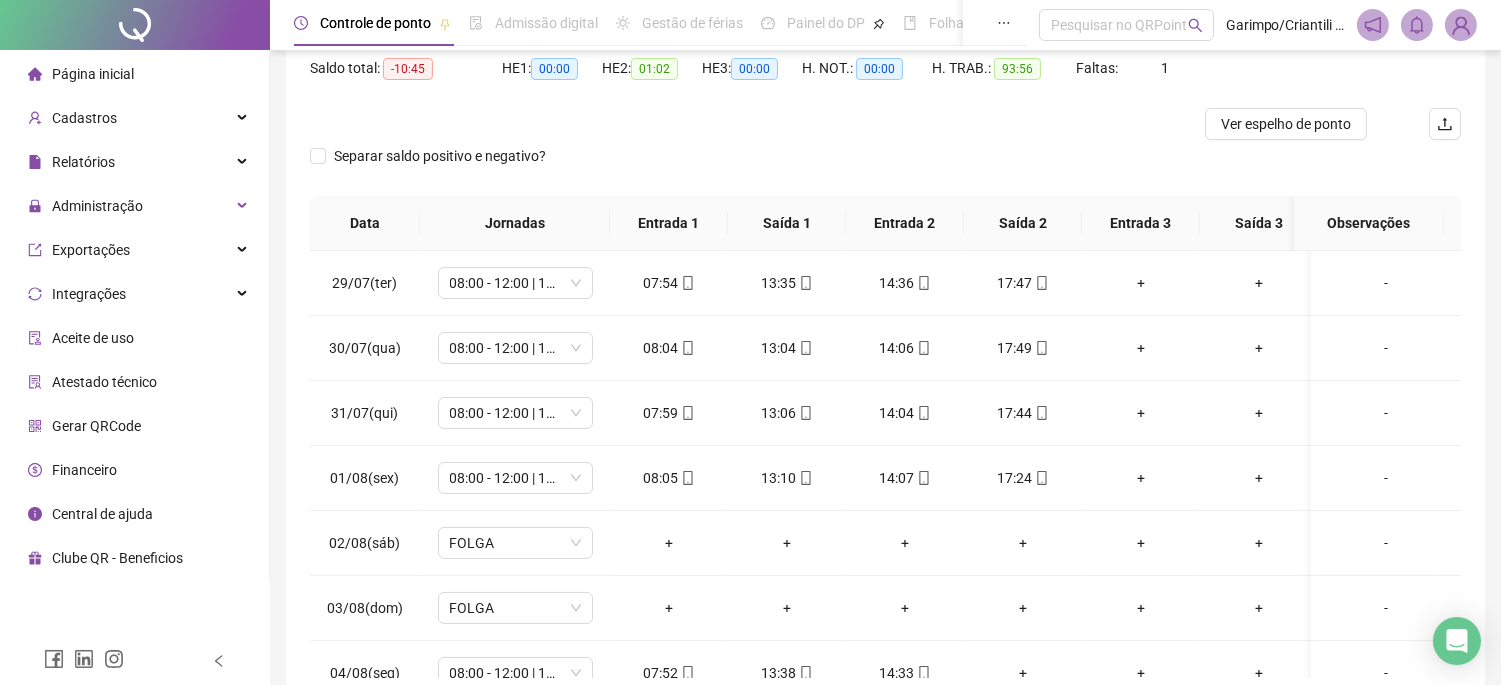 scroll, scrollTop: 312, scrollLeft: 0, axis: vertical 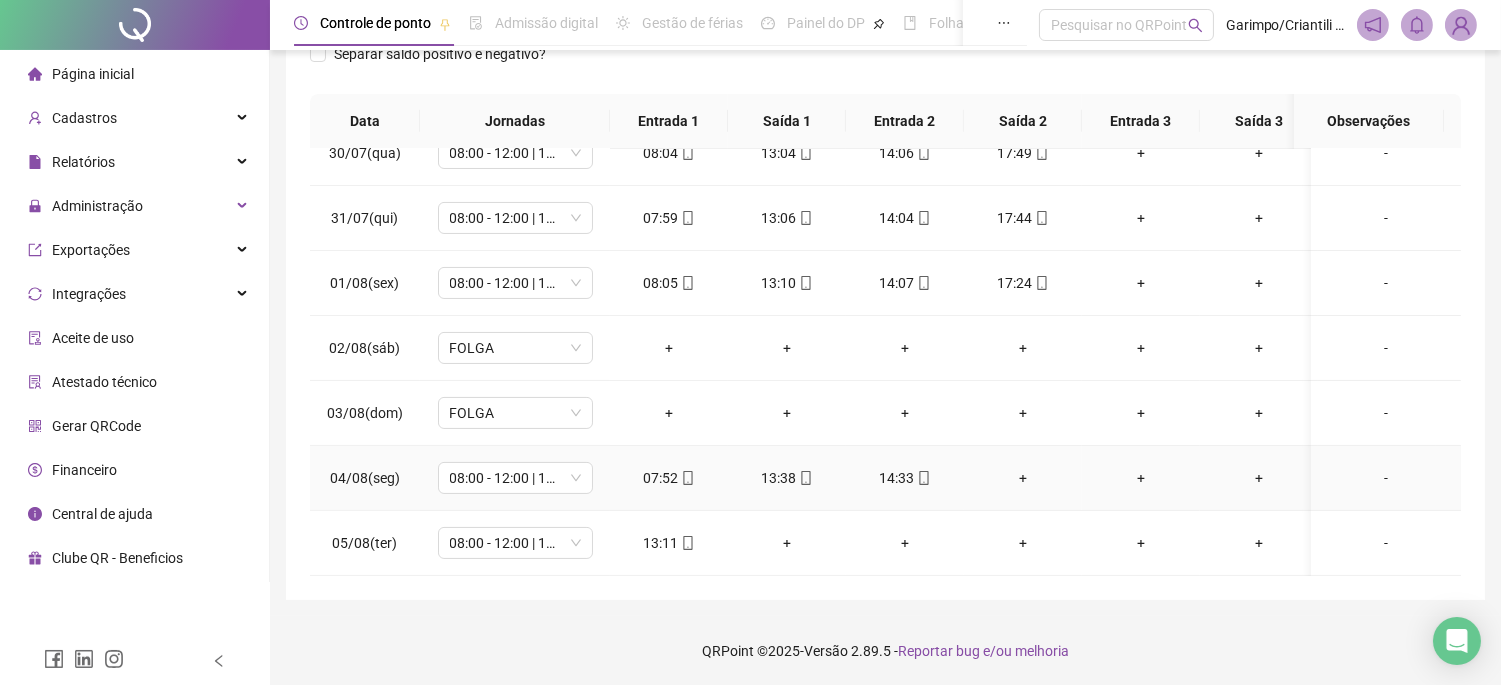 click on "+" at bounding box center (1023, 478) 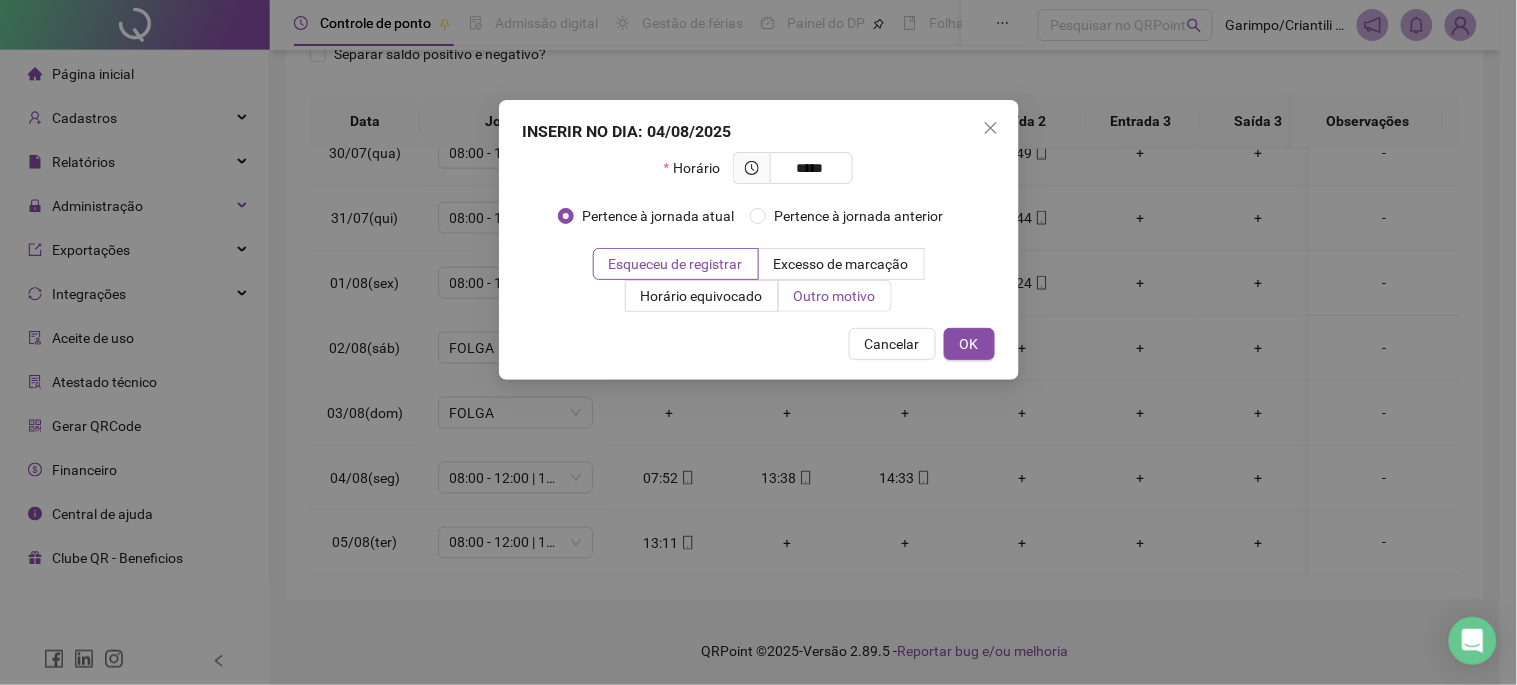 type on "*****" 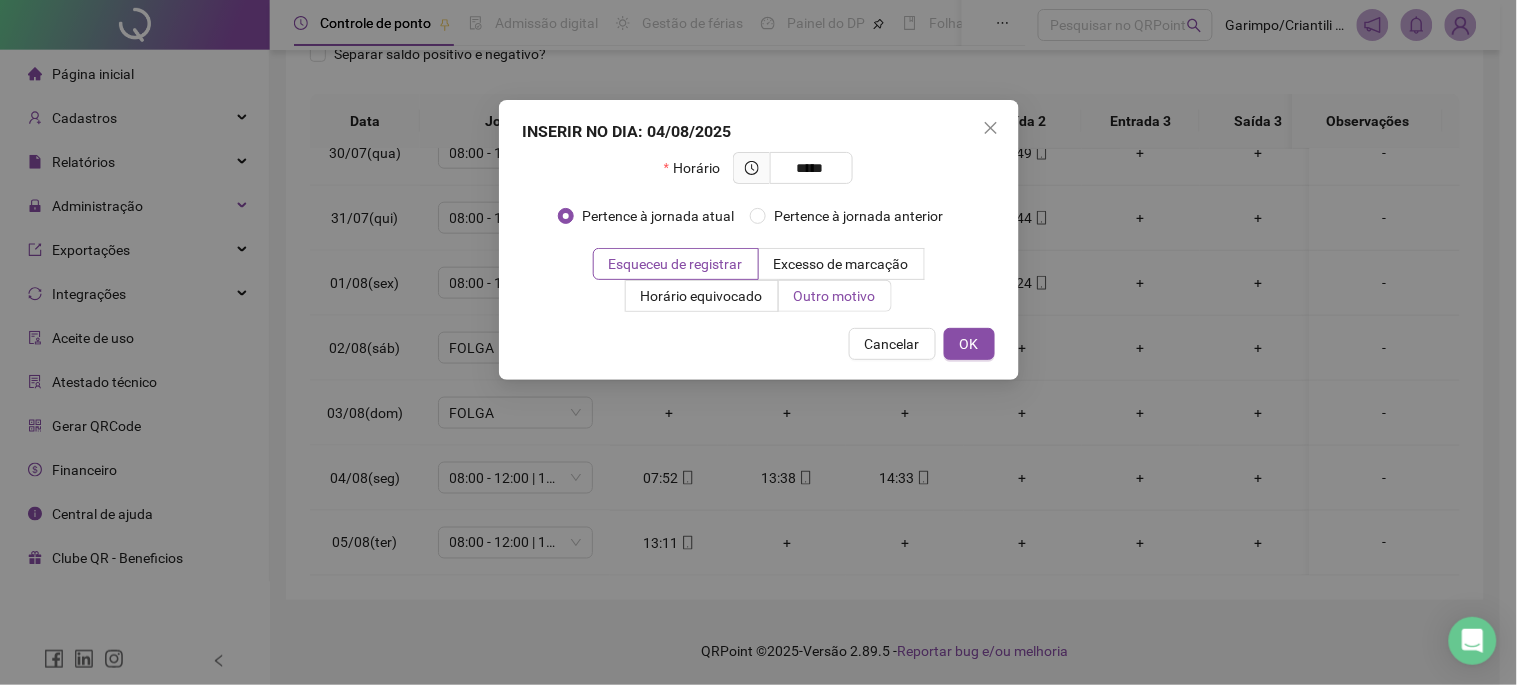 click on "Outro motivo" at bounding box center [835, 296] 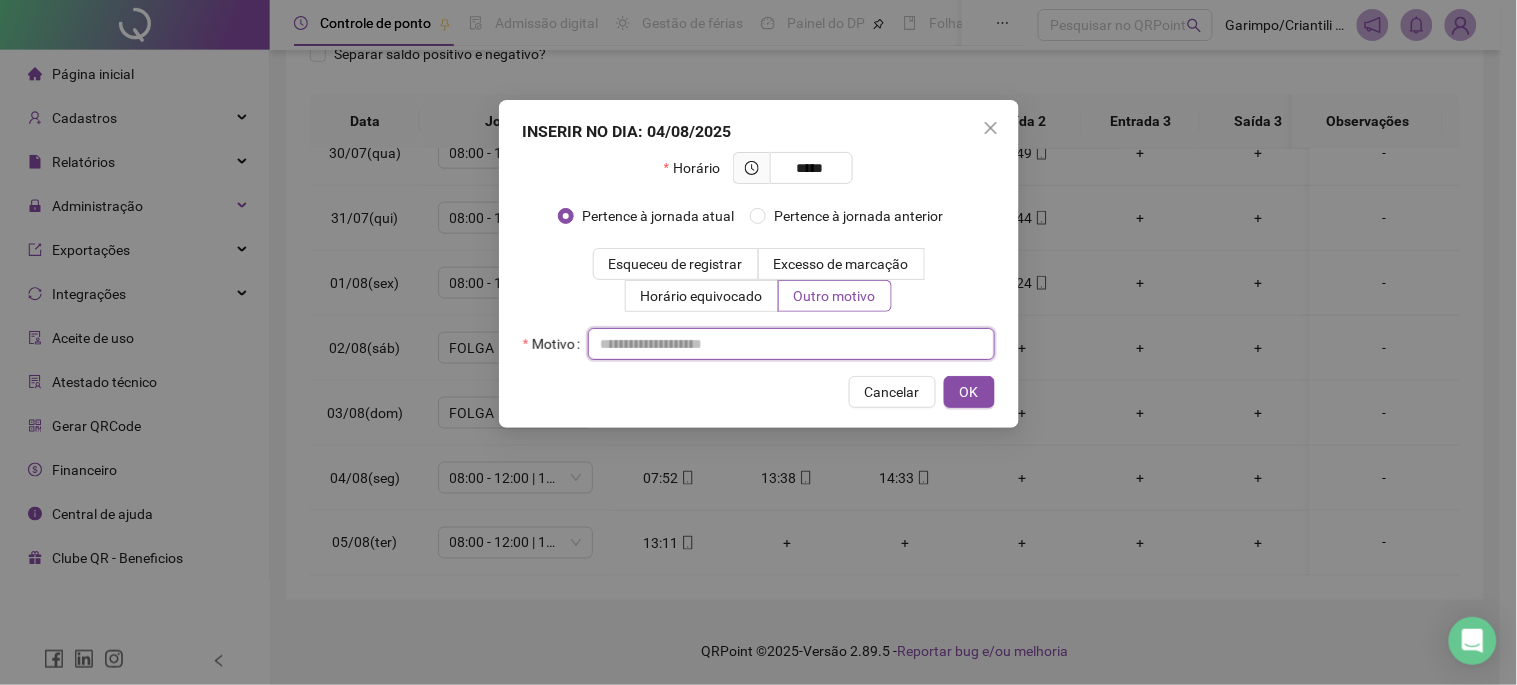 click at bounding box center (791, 344) 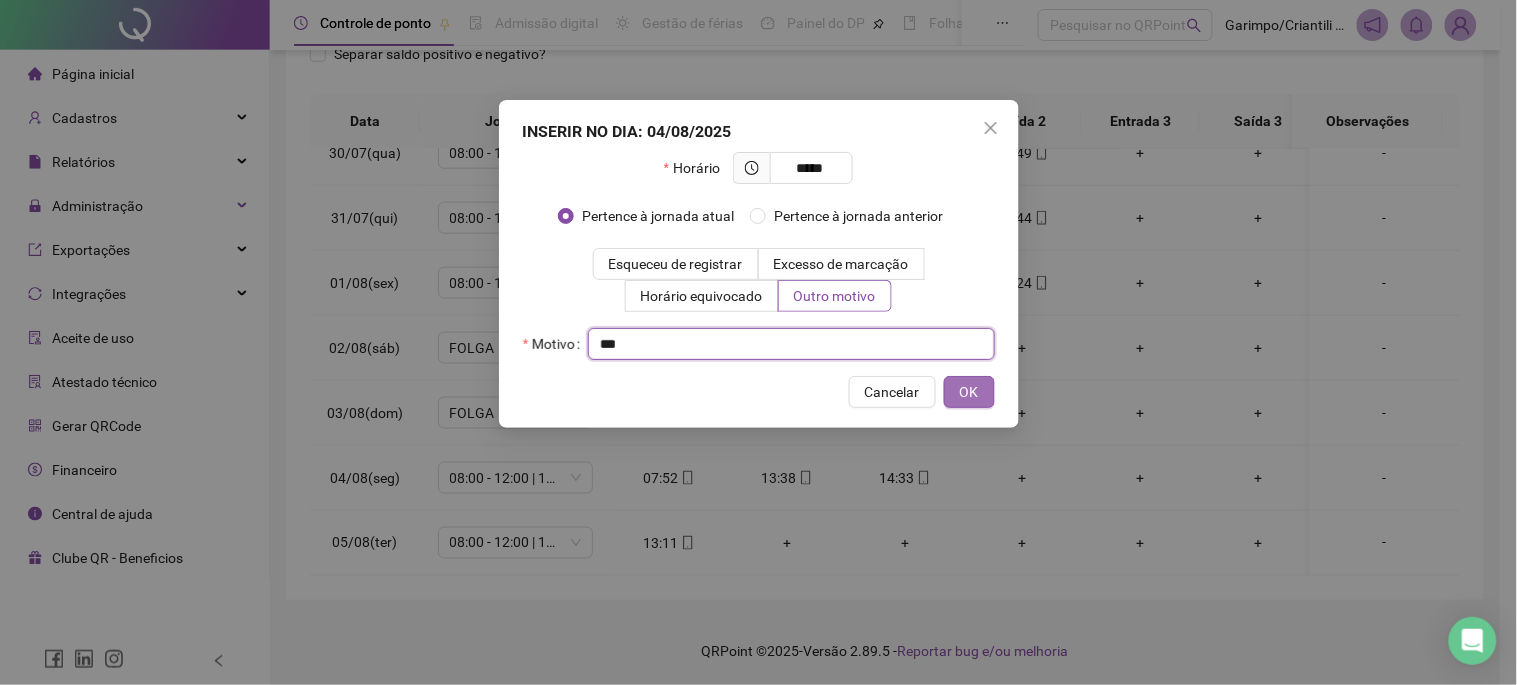 type 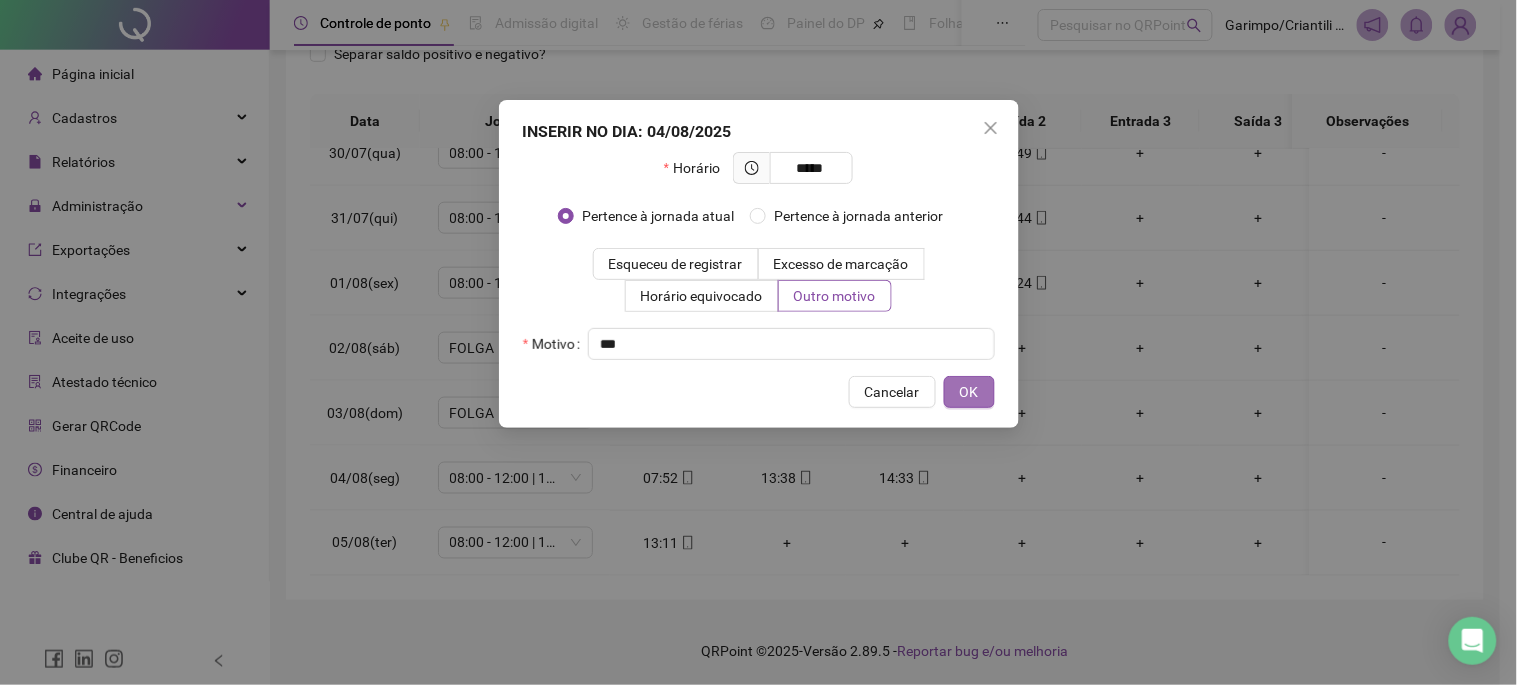 click on "OK" at bounding box center [969, 392] 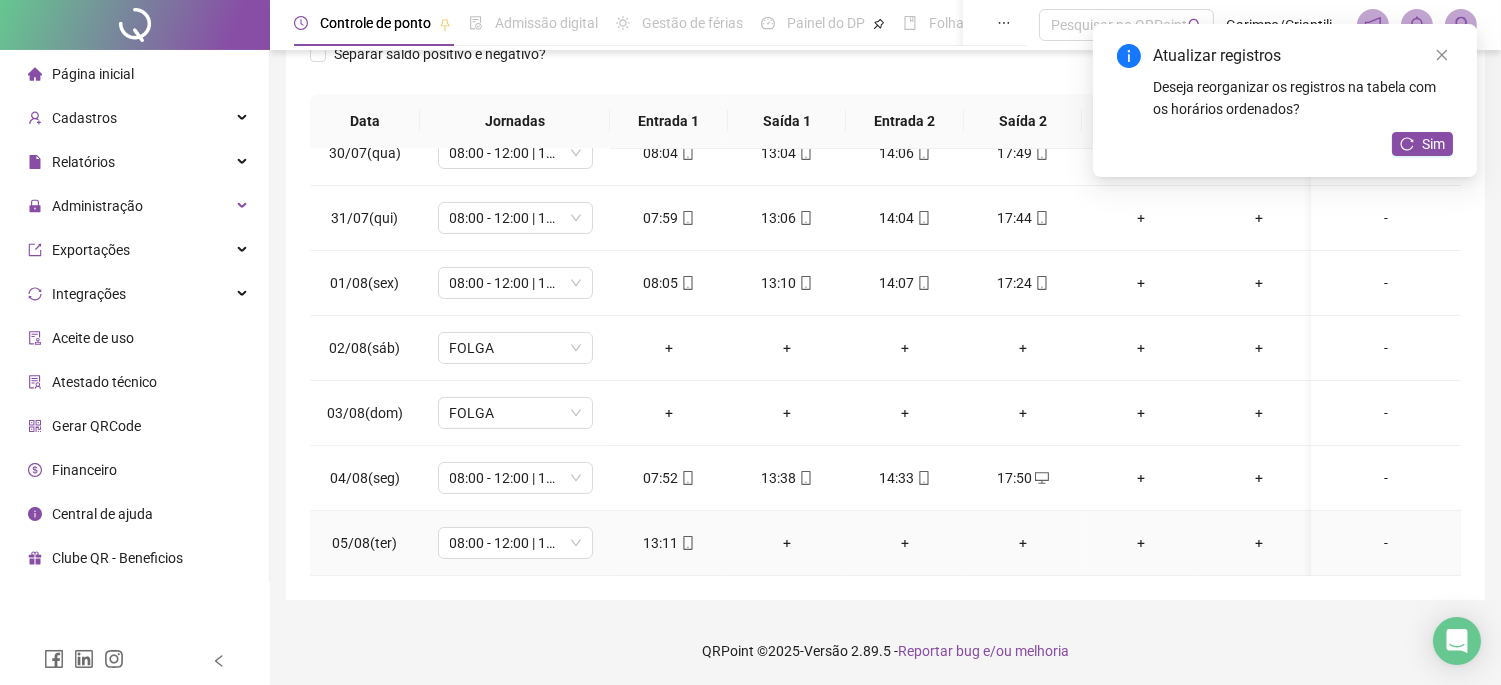 click on "+" at bounding box center (787, 543) 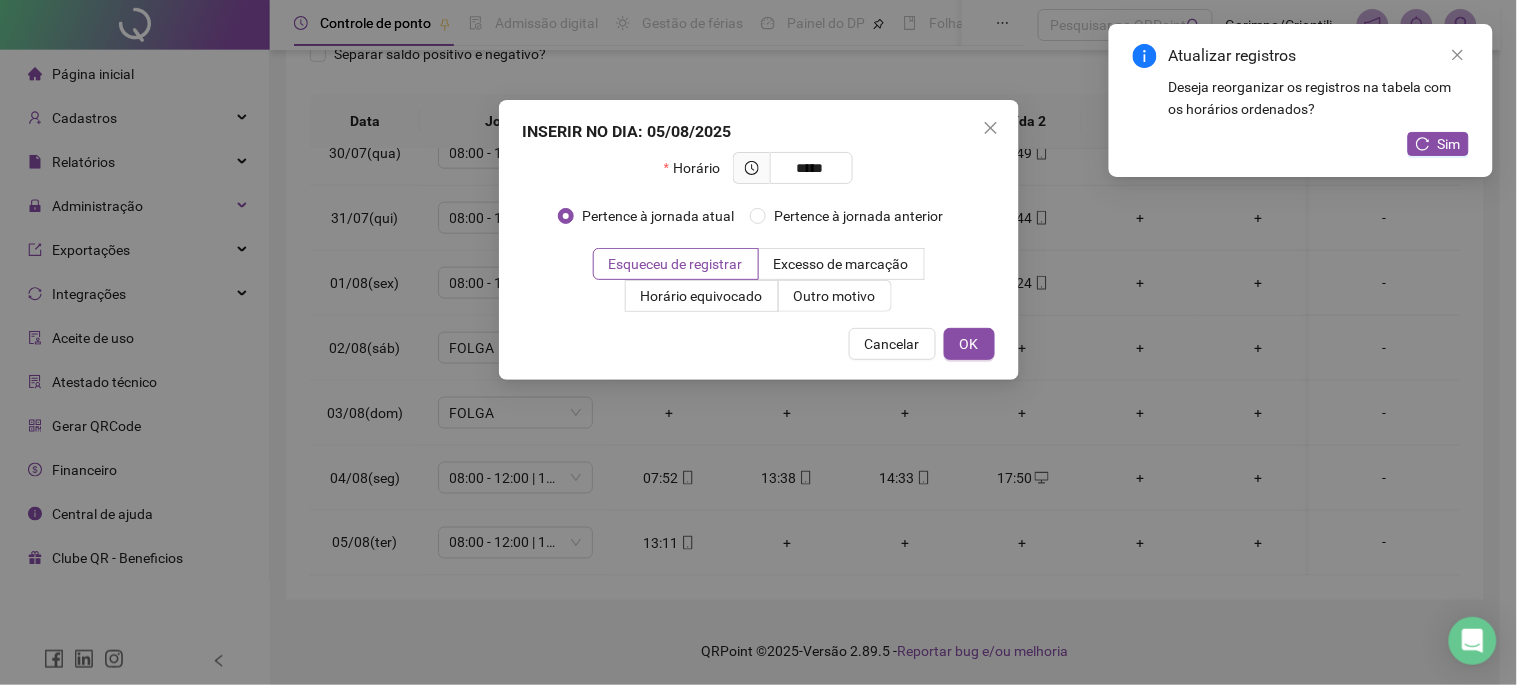 type on "*****" 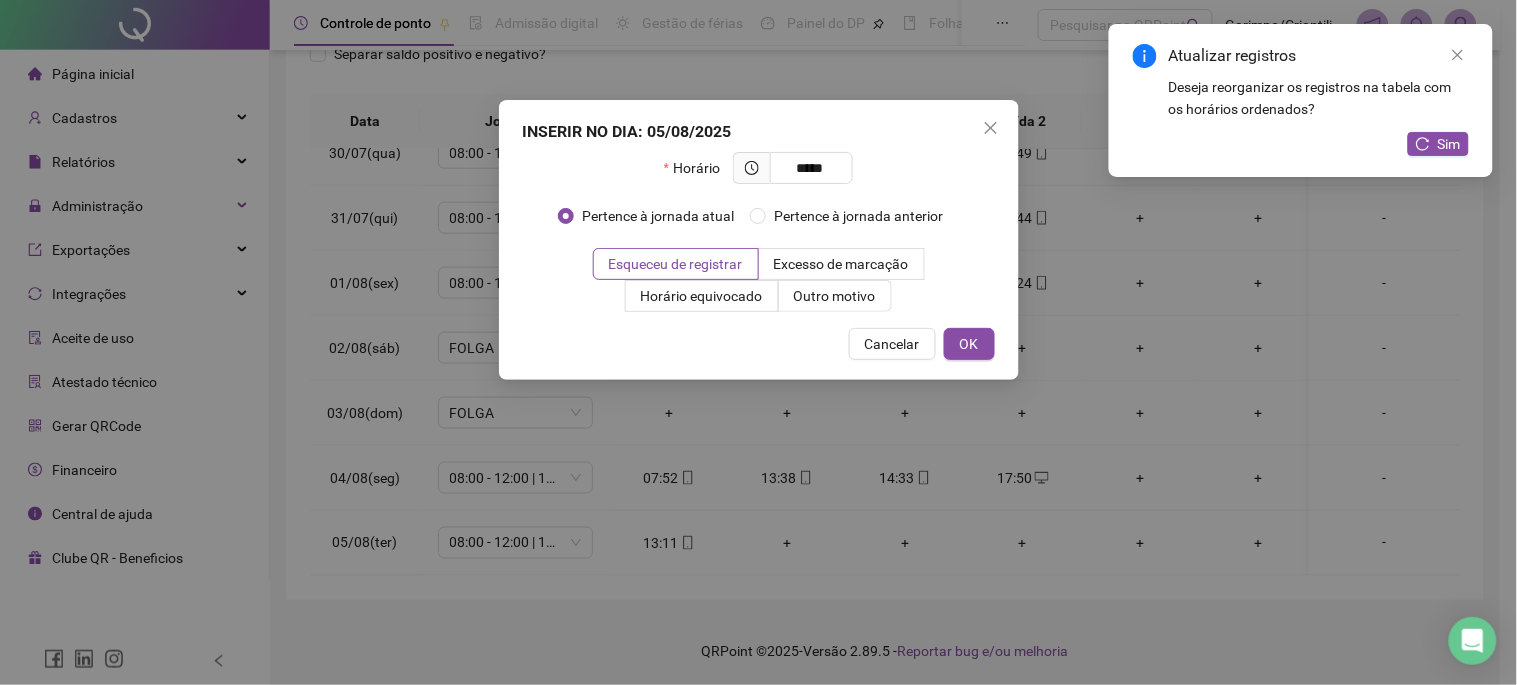 click on "INSERIR NO DIA :   05/08/2025 Horário ***** Pertence à jornada atual Pertence à jornada anterior Esqueceu de registrar Excesso de marcação Horário equivocado Outro motivo Motivo Cancelar OK" at bounding box center [759, 240] 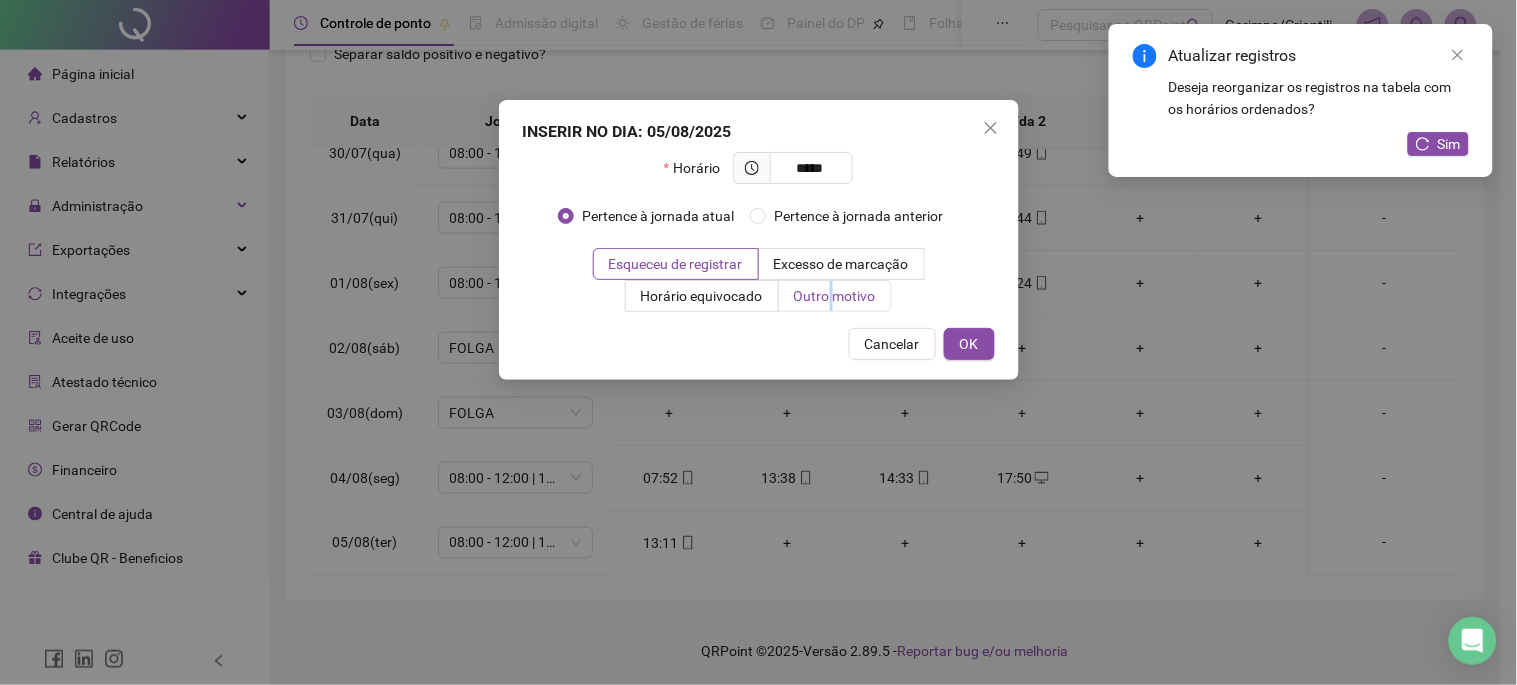 click on "Outro motivo" at bounding box center [835, 296] 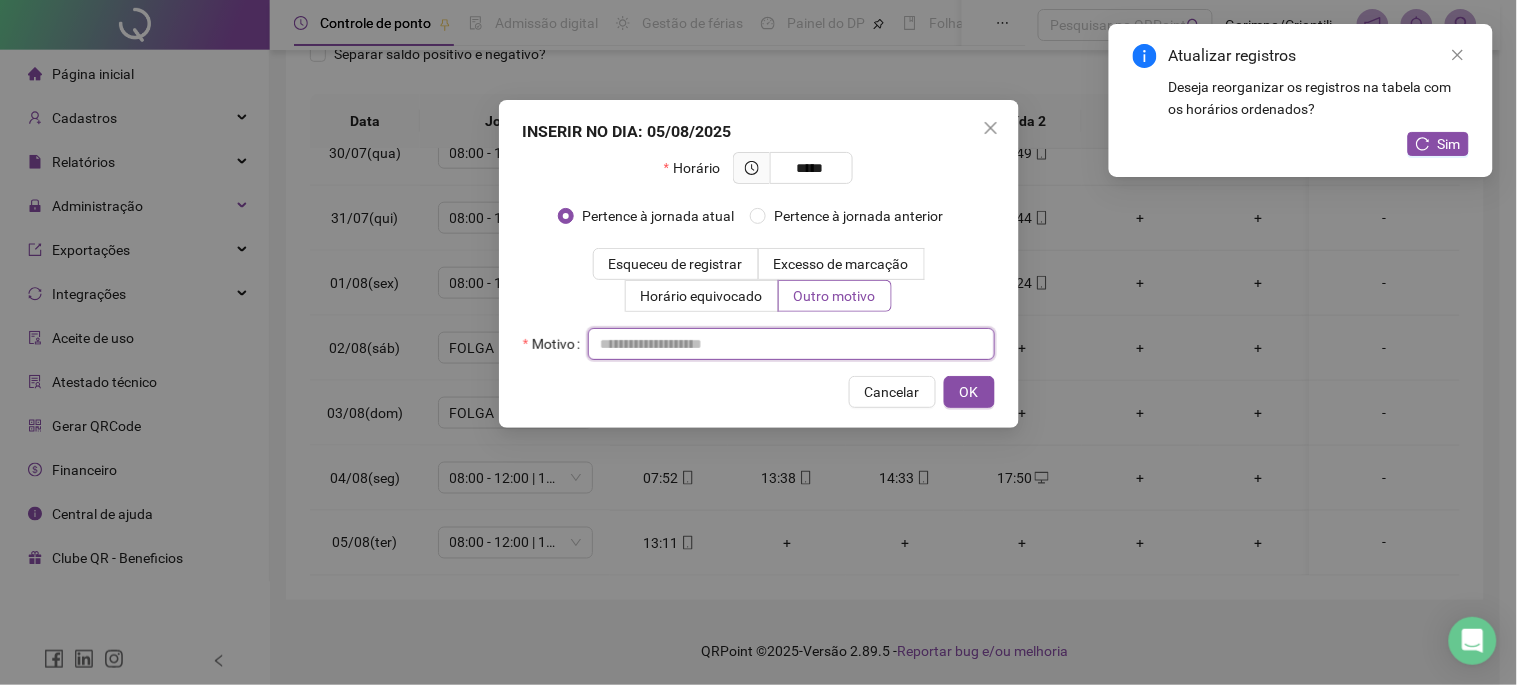 click at bounding box center [791, 344] 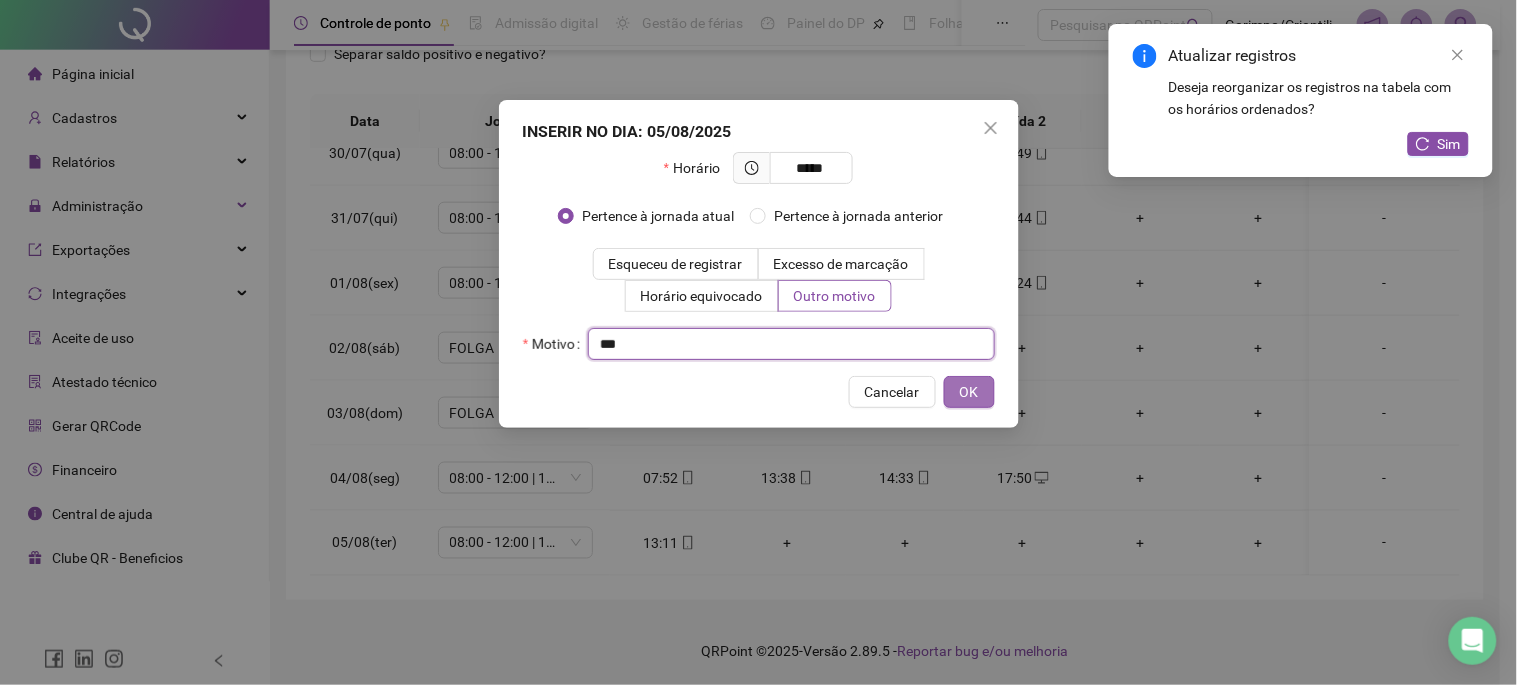 type 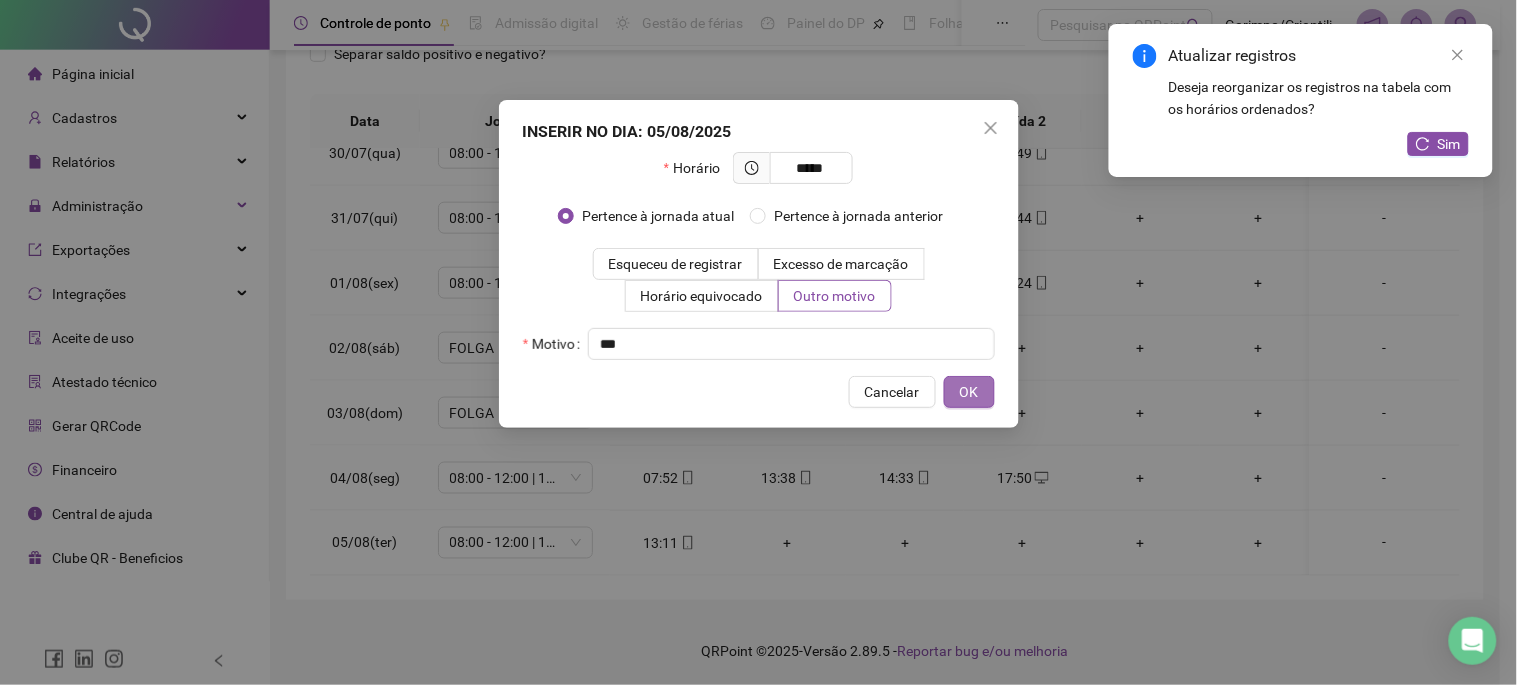 click on "OK" at bounding box center [969, 392] 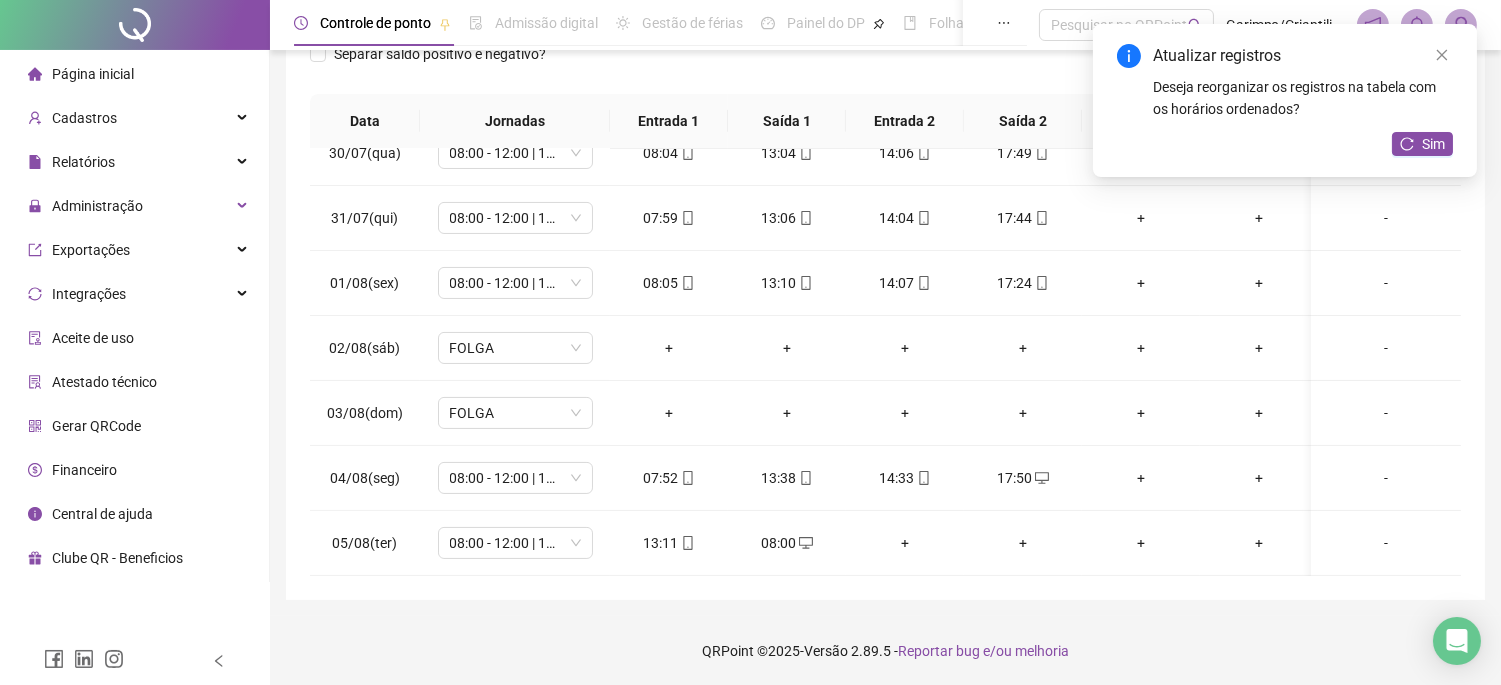 click on "Atualizar registros Deseja reorganizar os registros na tabela com os horários ordenados? Sim" at bounding box center (1285, 100) 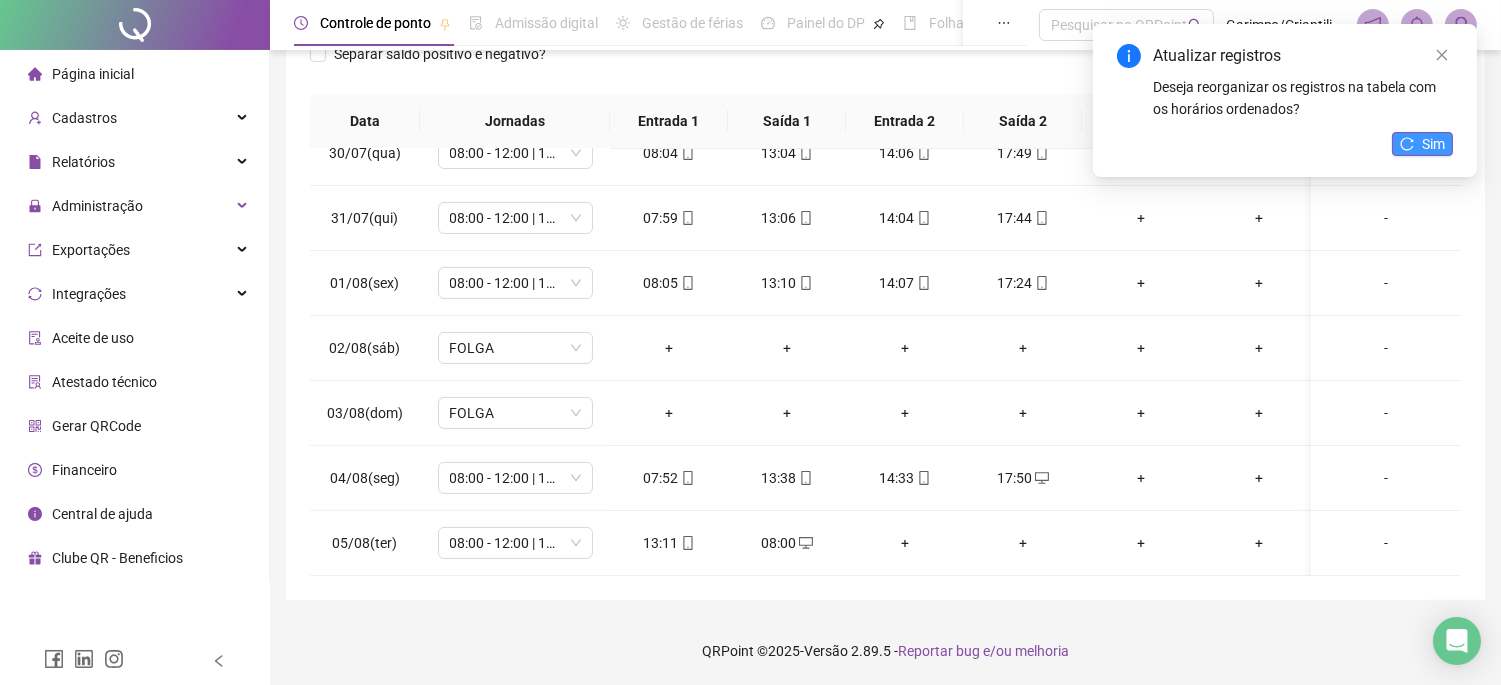 click on "Sim" at bounding box center [1433, 144] 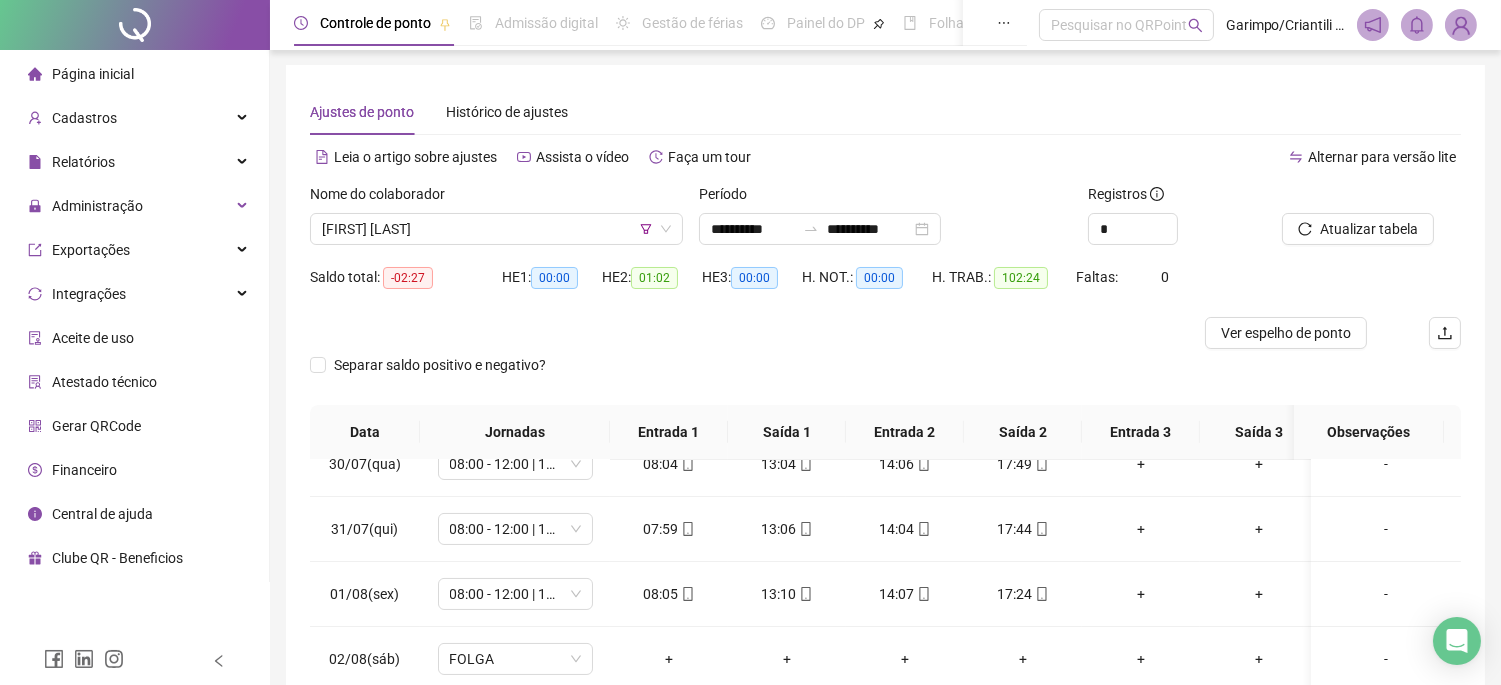 scroll, scrollTop: 0, scrollLeft: 0, axis: both 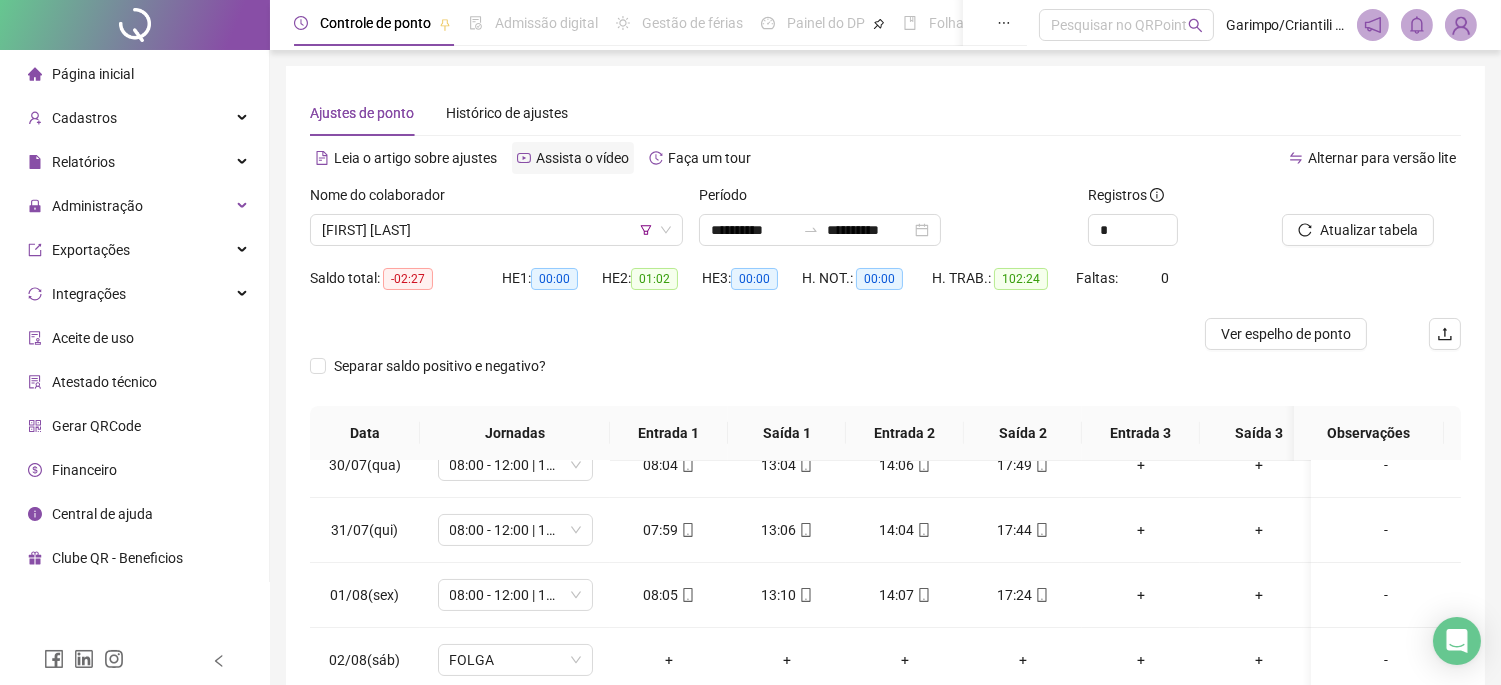 drag, startPoint x: 560, startPoint y: 157, endPoint x: 558, endPoint y: 172, distance: 15.132746 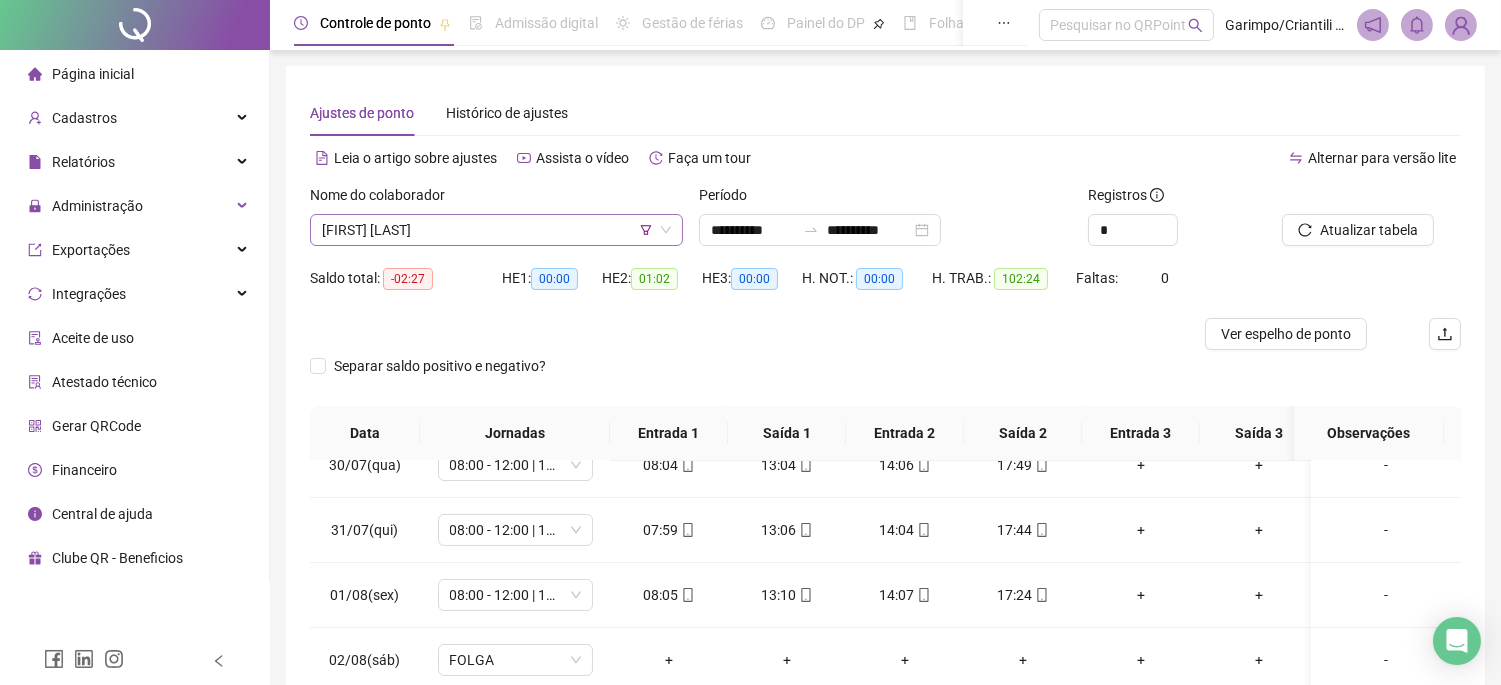 click on "[FIRST] [LAST]" at bounding box center (496, 230) 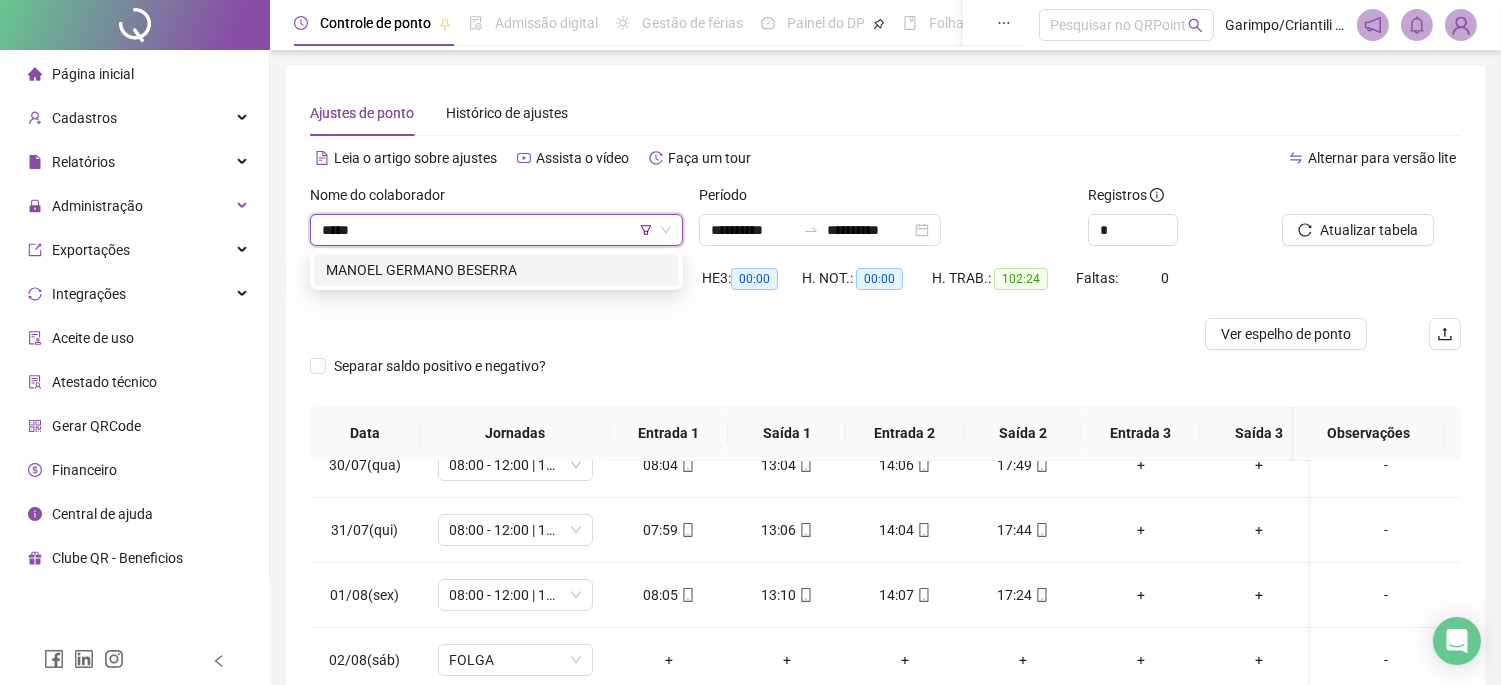 type on "******" 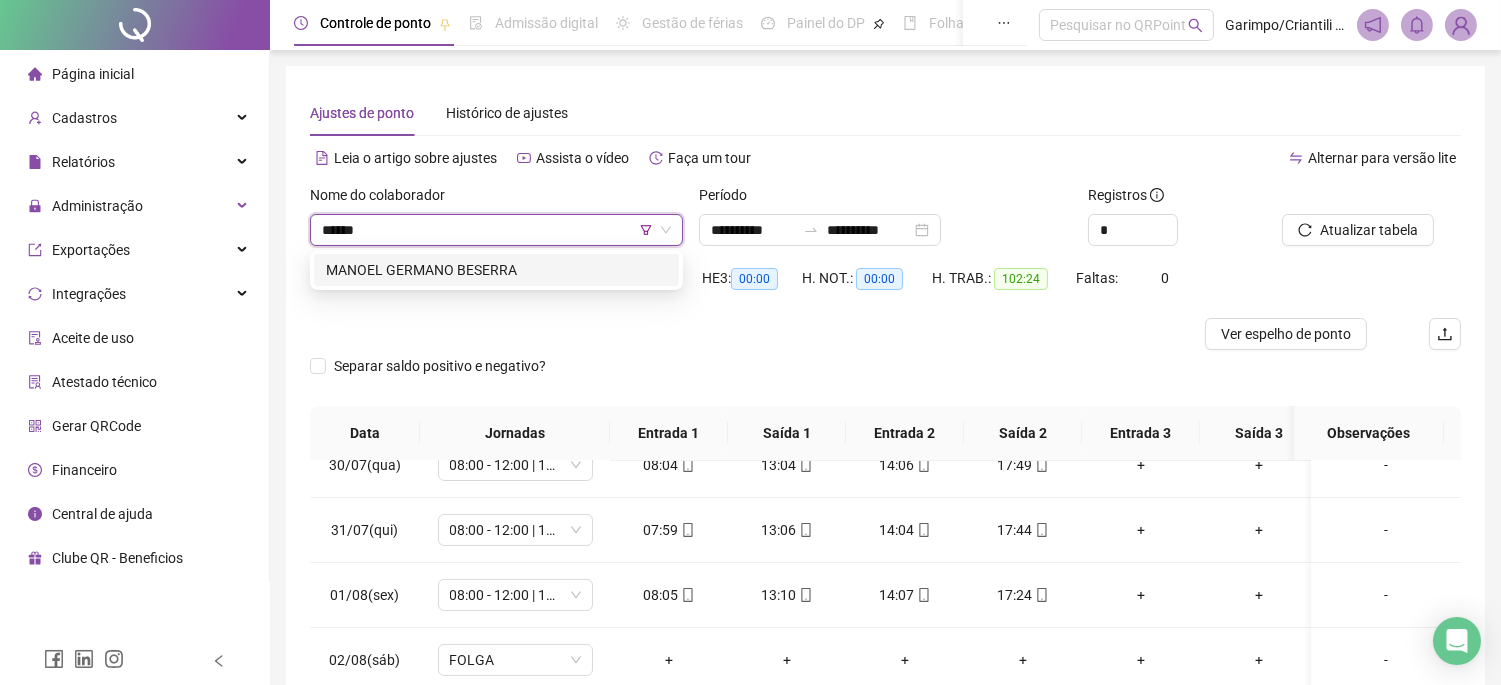 click on "MANOEL GERMANO BESERRA" at bounding box center [496, 270] 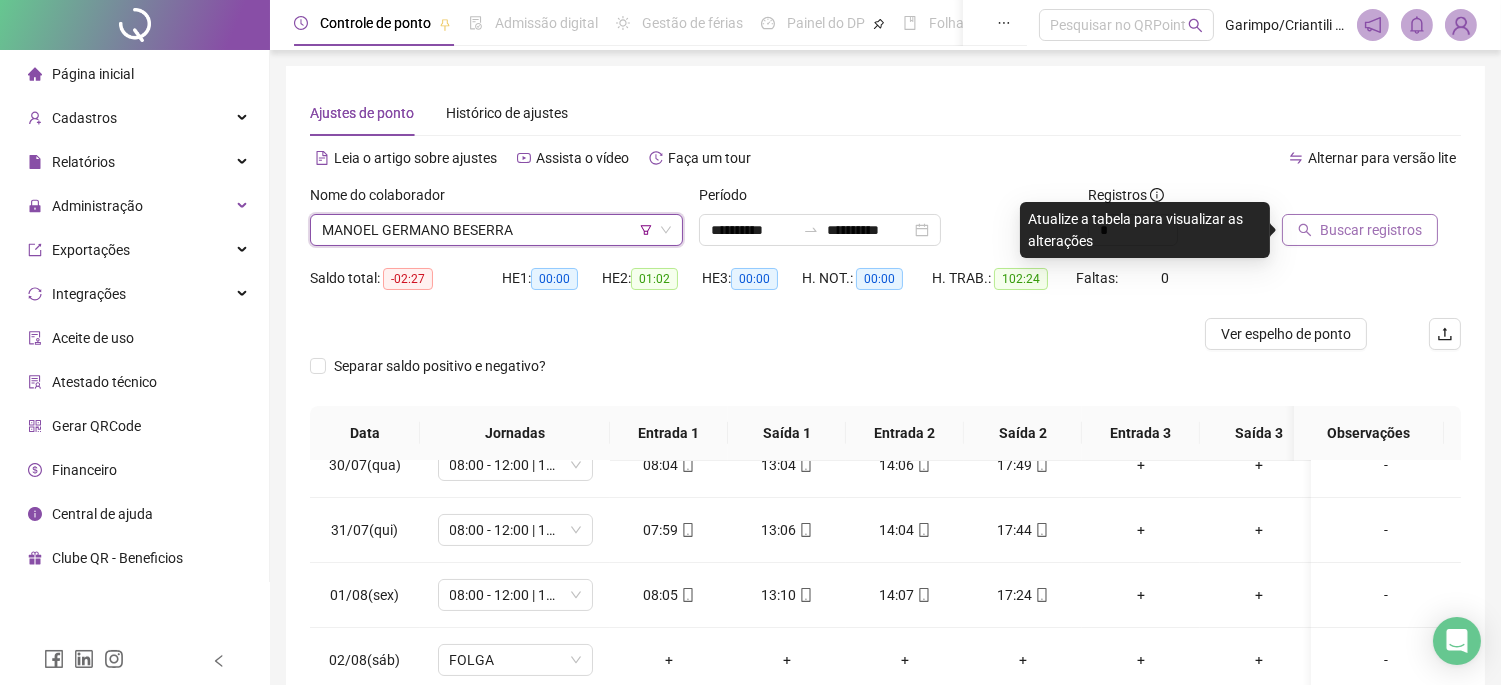 click on "Buscar registros" at bounding box center [1360, 230] 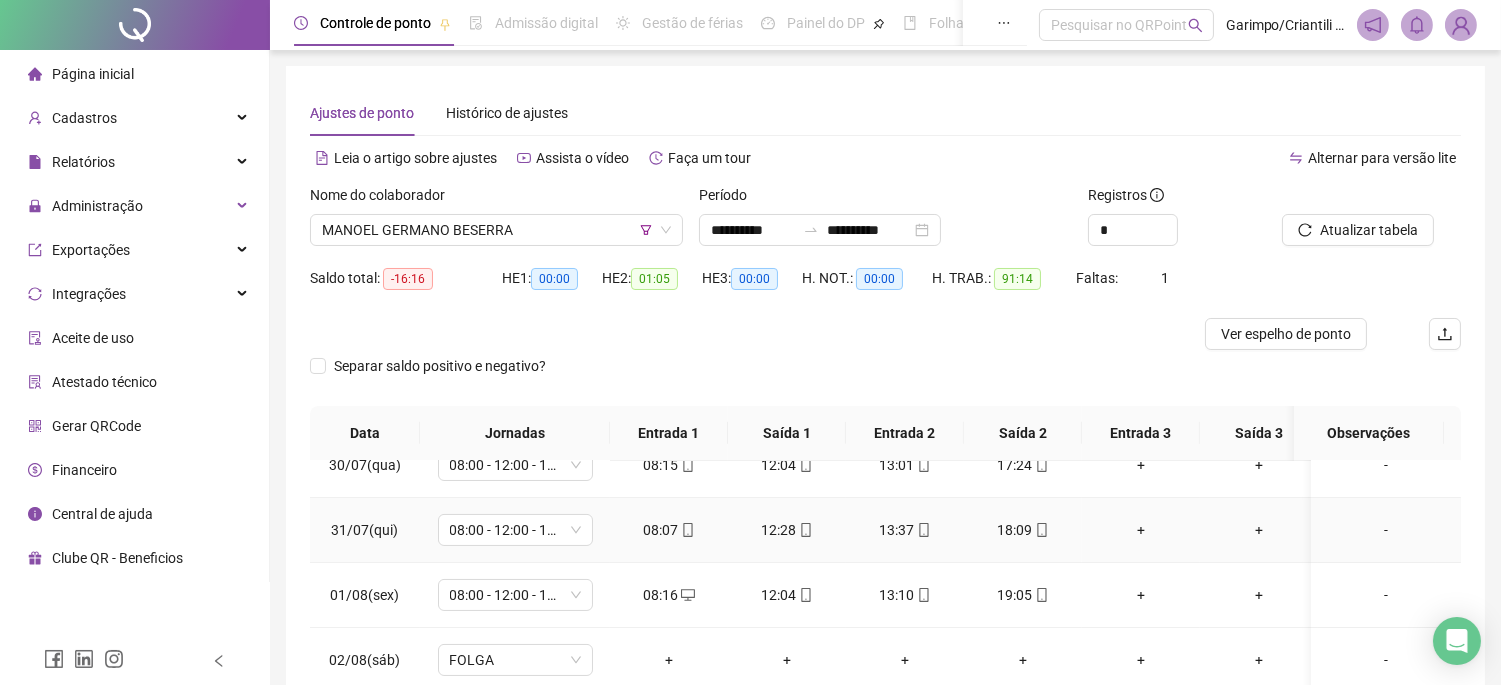 scroll, scrollTop: 312, scrollLeft: 0, axis: vertical 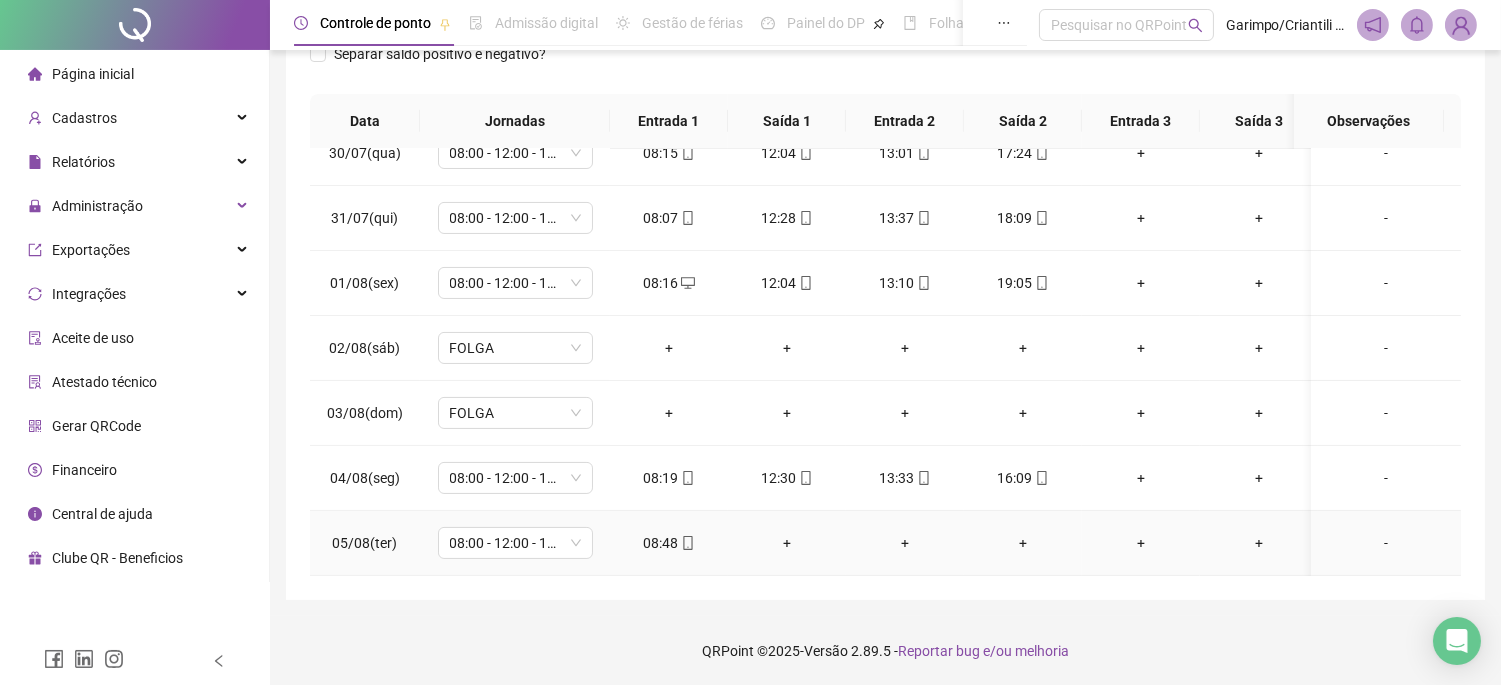 click on "+" at bounding box center (787, 543) 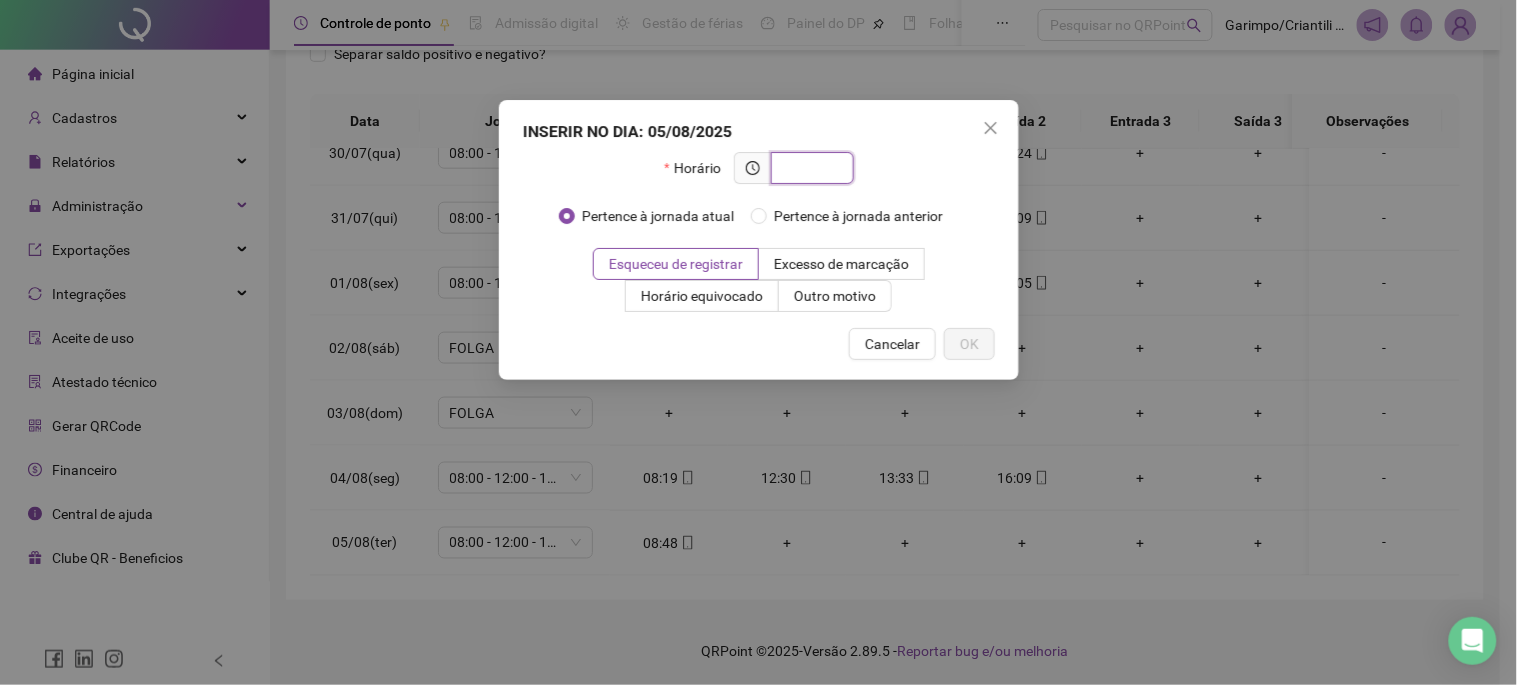 type on "*" 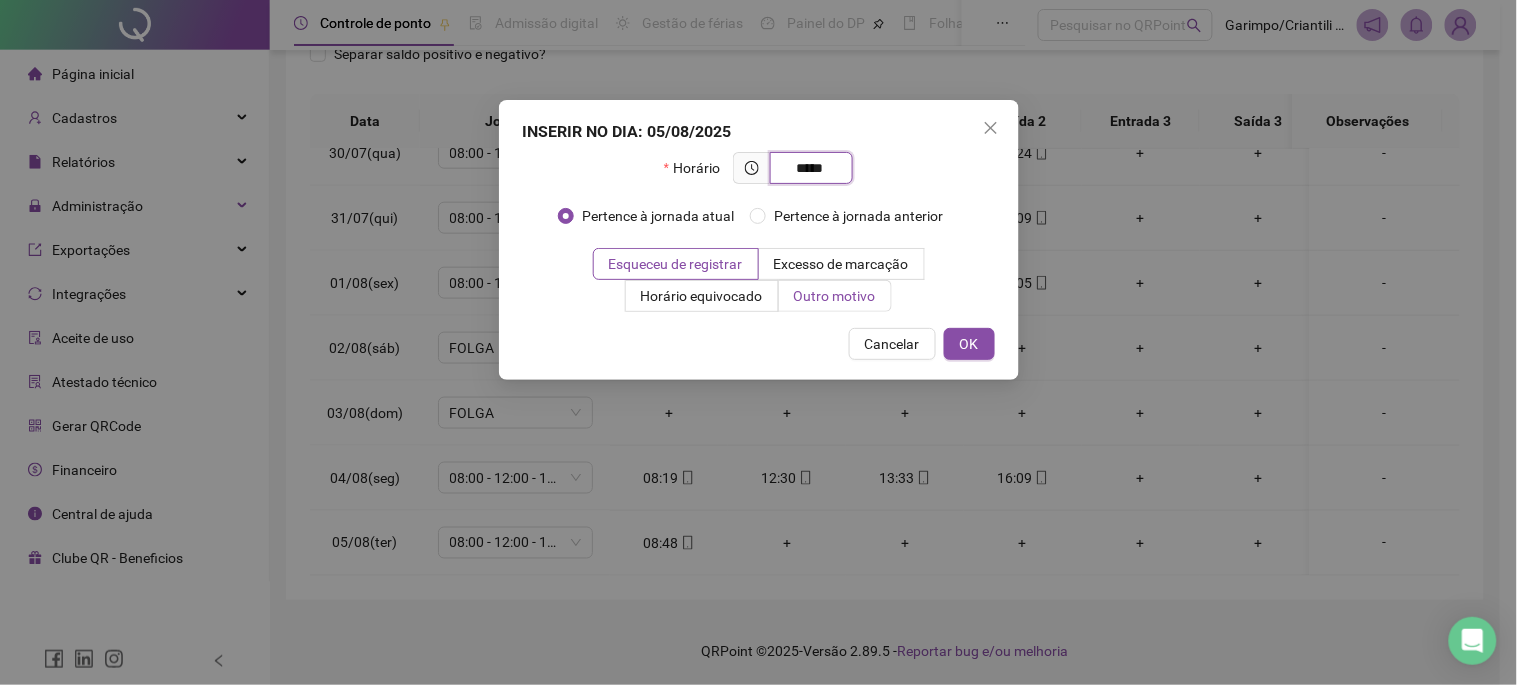 type on "*****" 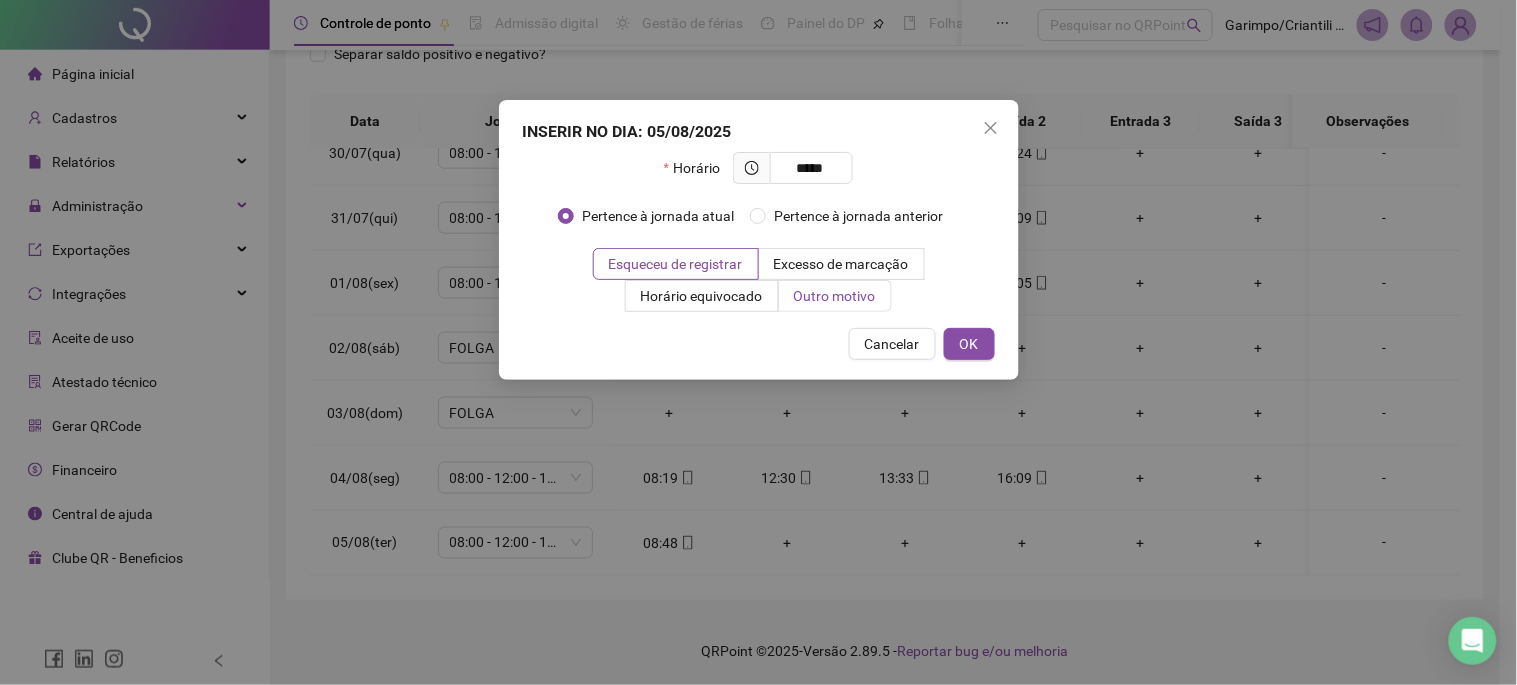 click on "Outro motivo" at bounding box center [835, 296] 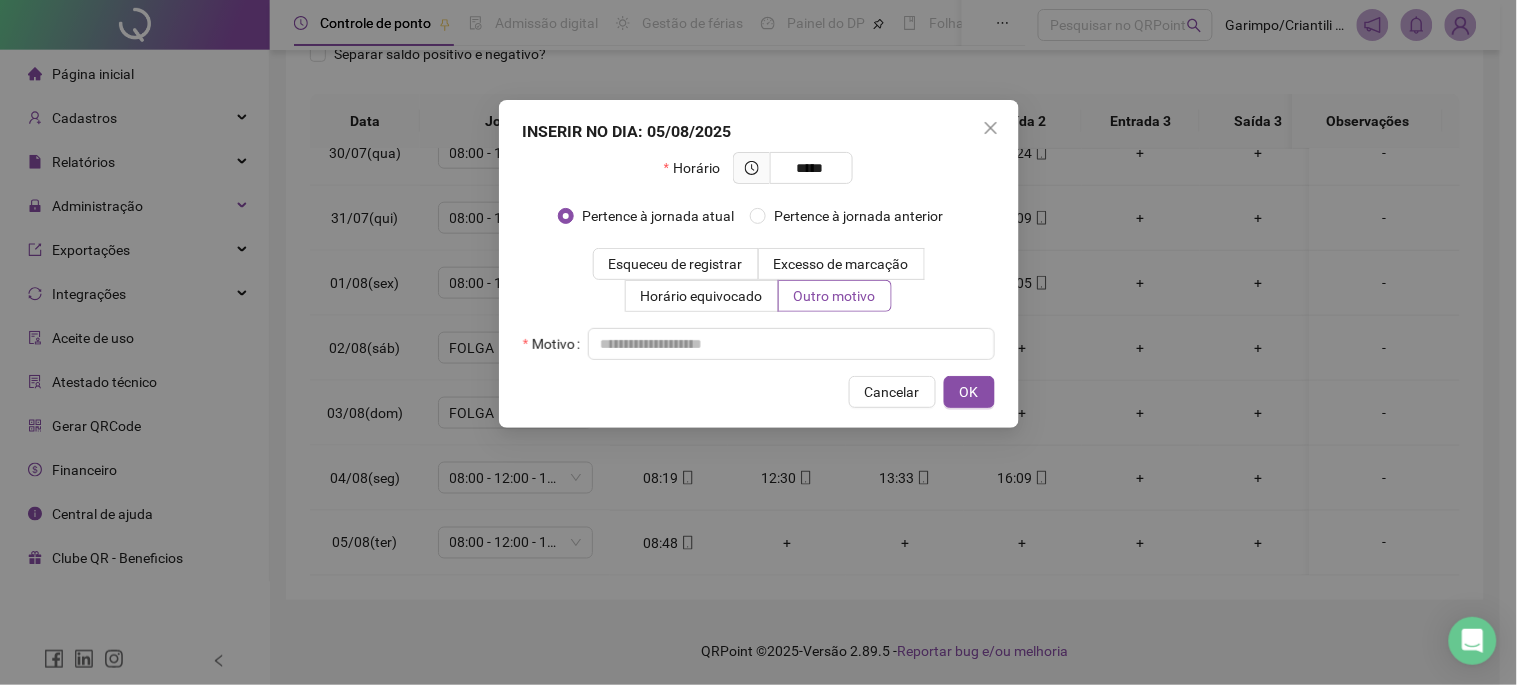 click on "Motivo" at bounding box center [759, 344] 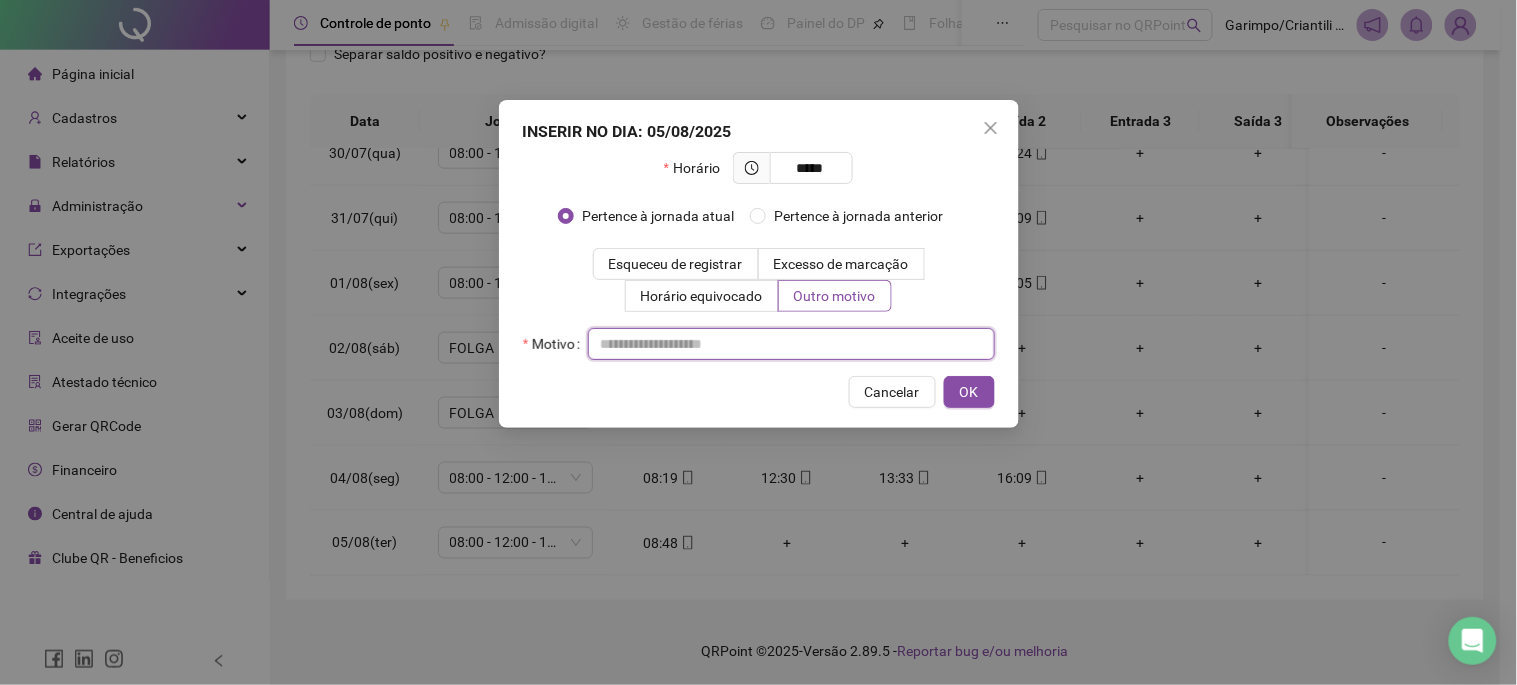 click at bounding box center [791, 344] 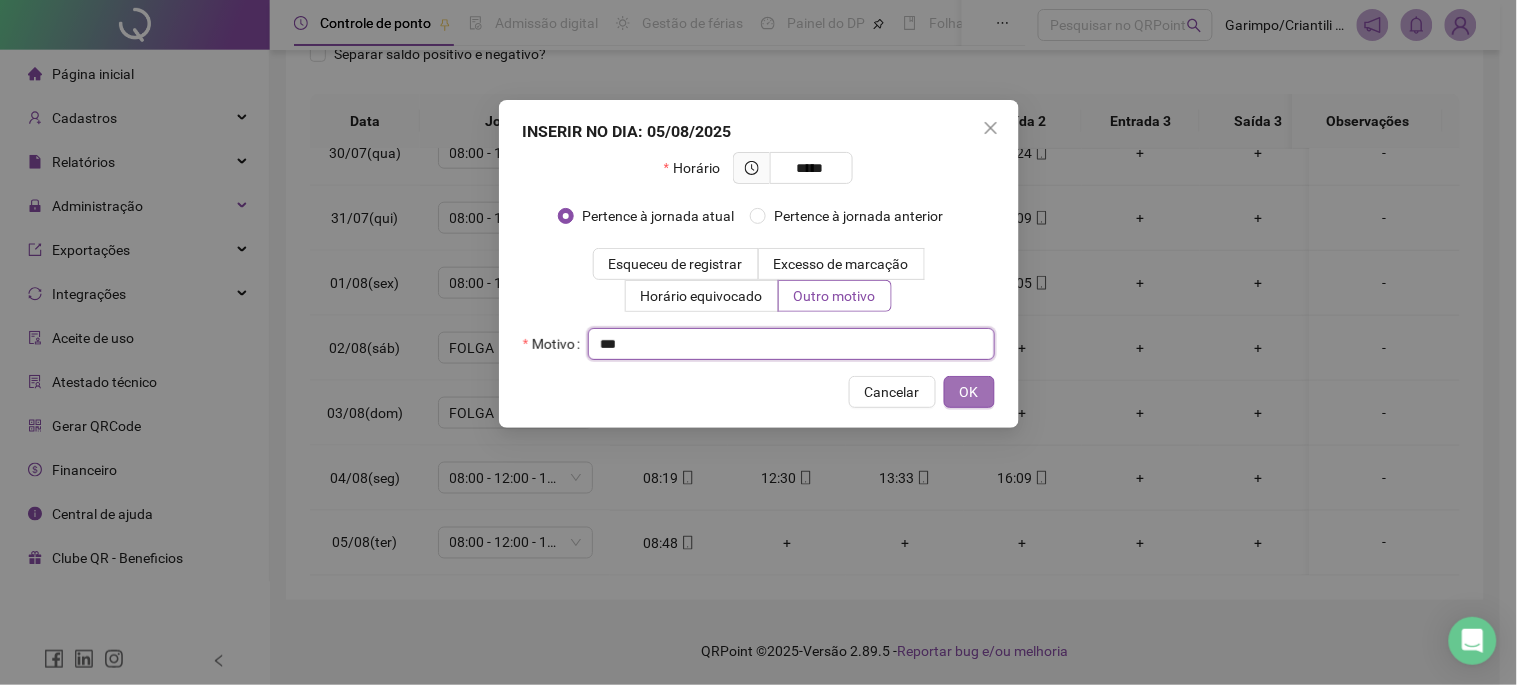 type 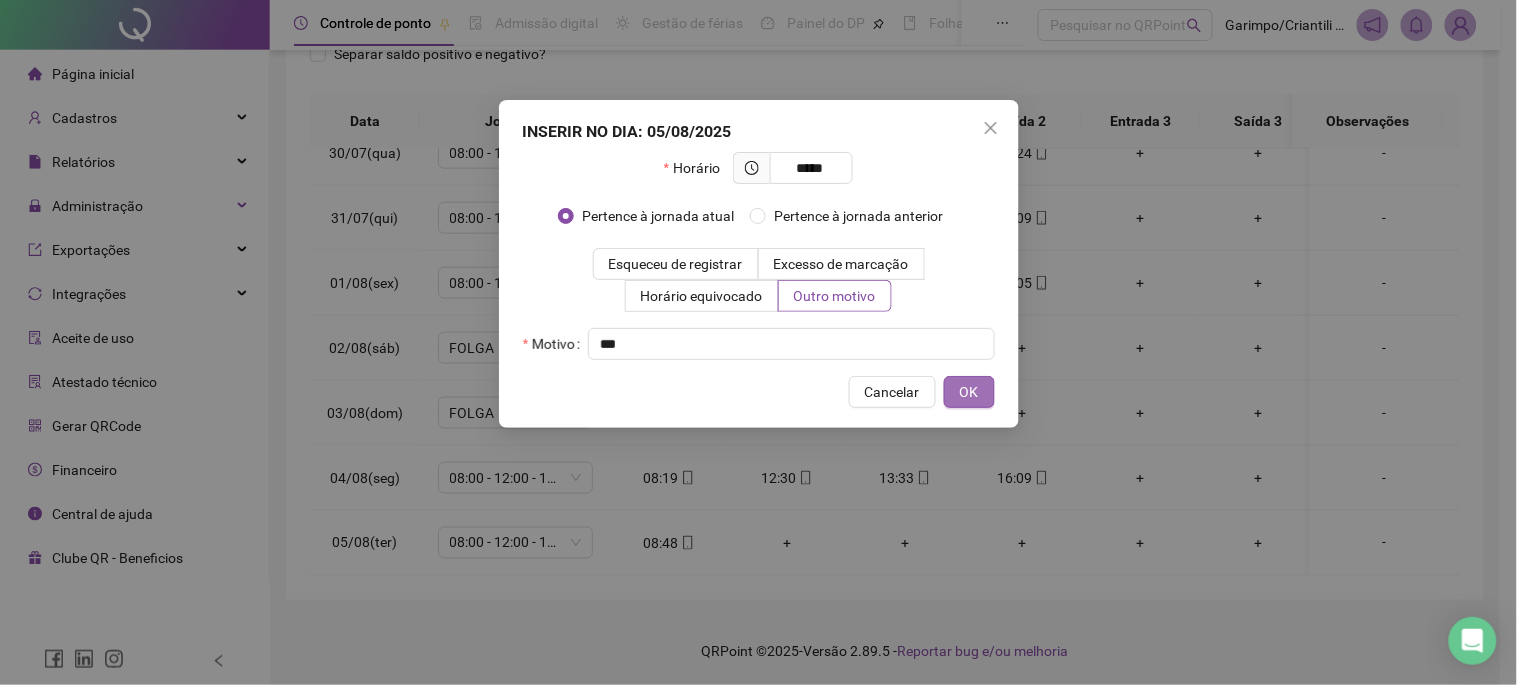 click on "OK" at bounding box center [969, 392] 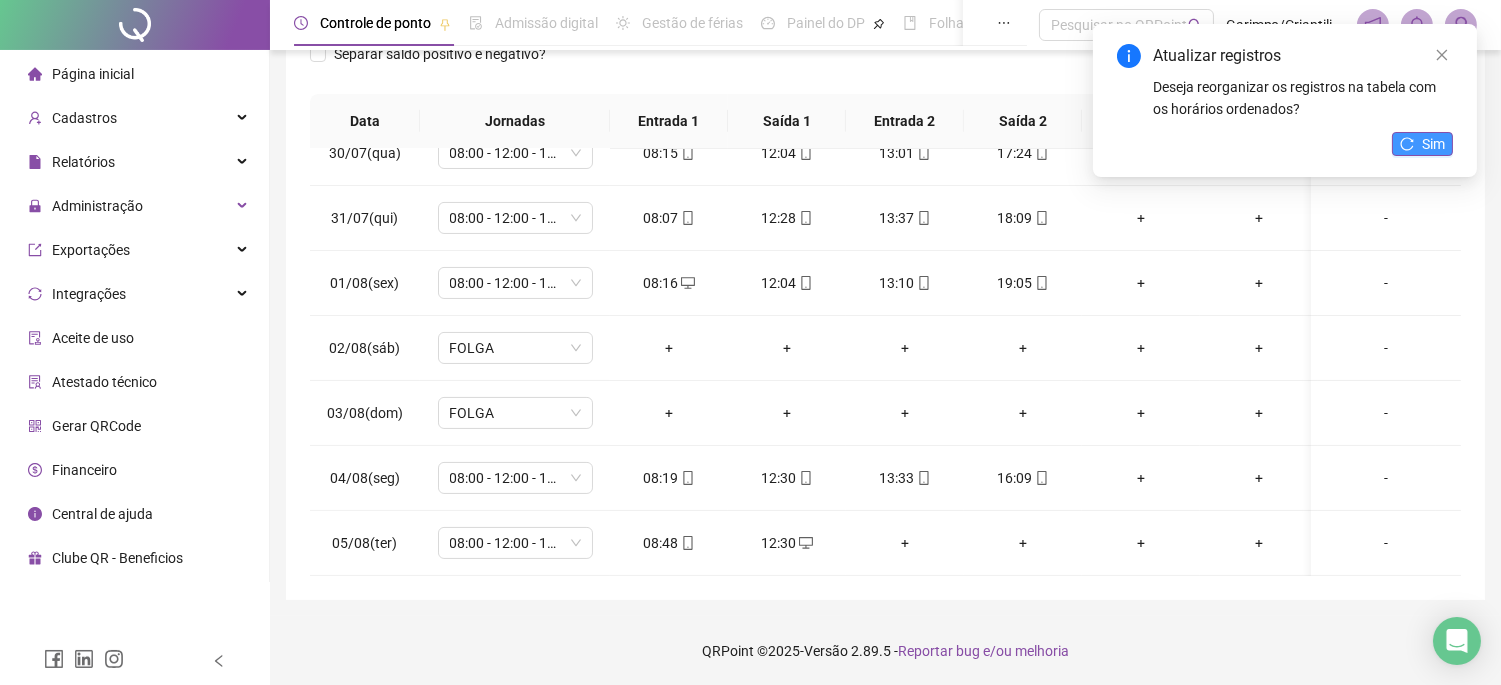 click 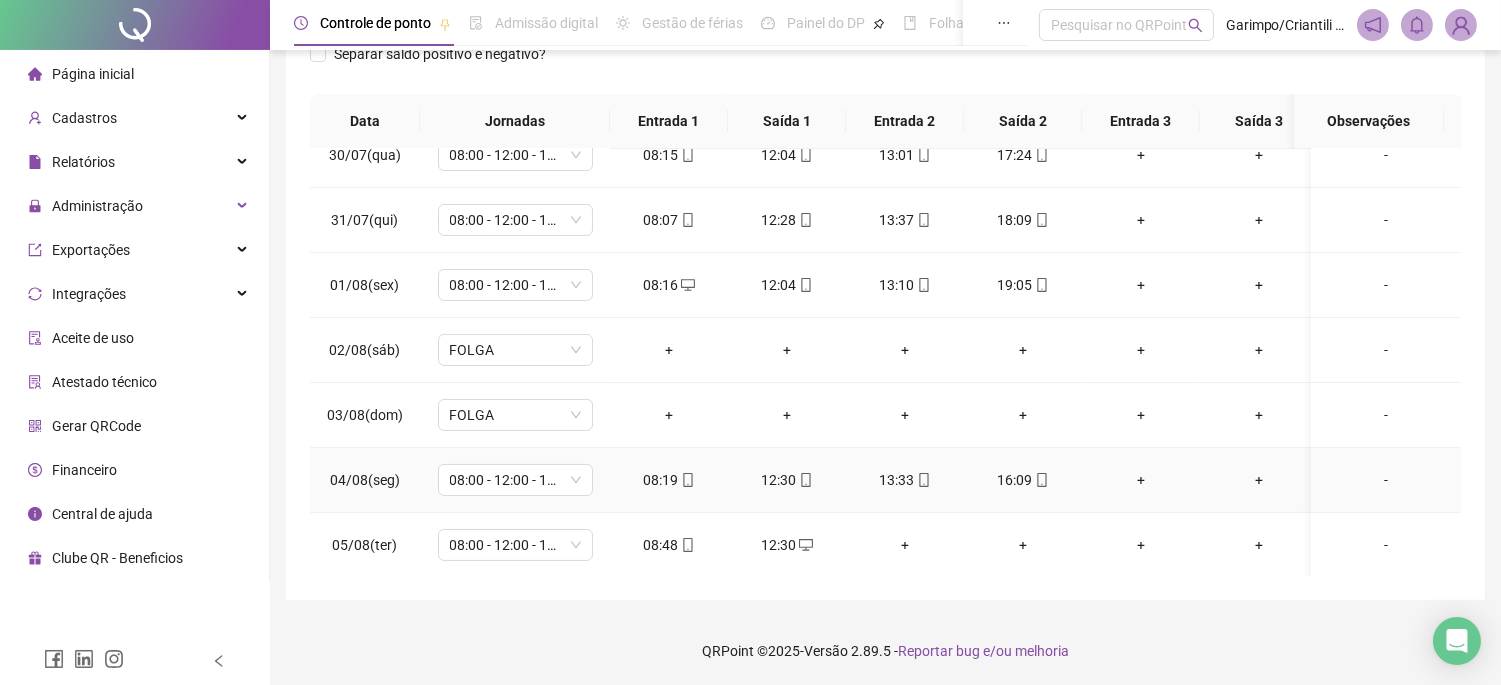 scroll, scrollTop: 631, scrollLeft: 0, axis: vertical 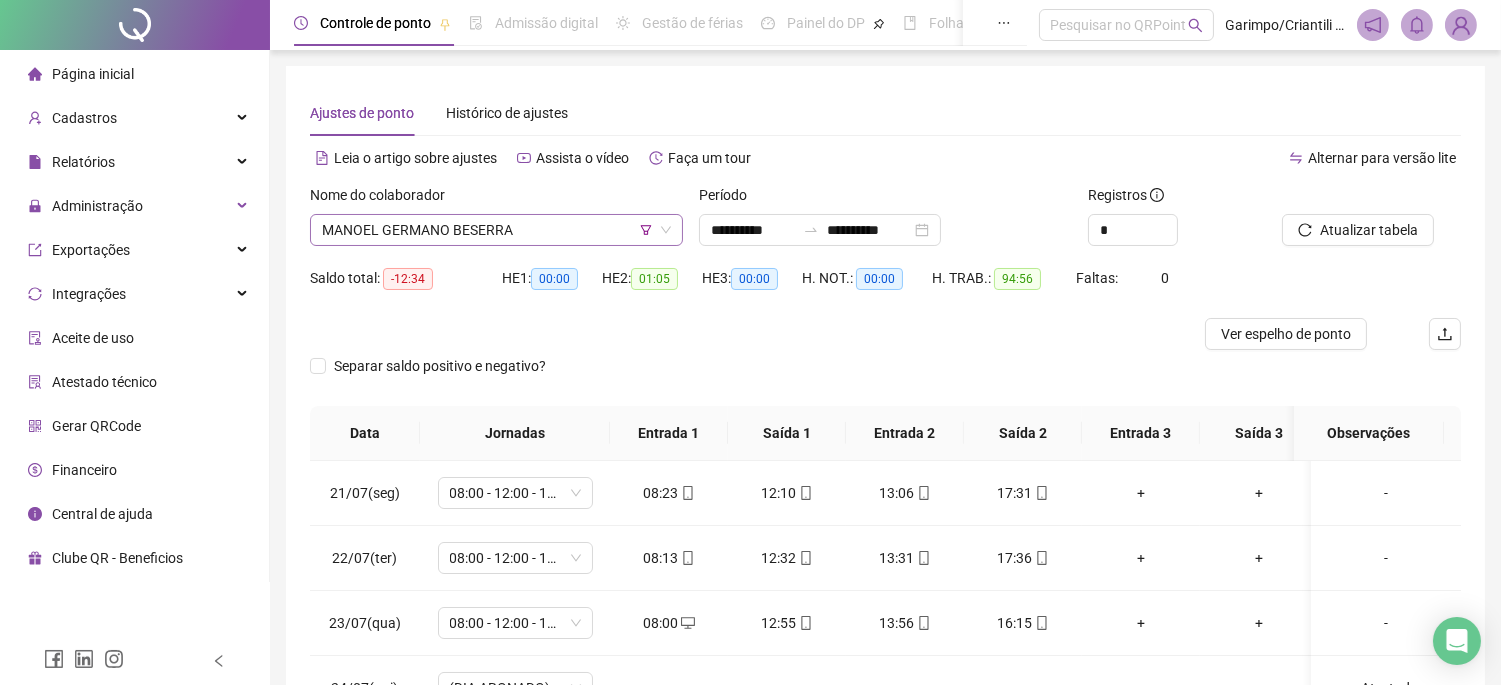click on "MANOEL GERMANO BESERRA" at bounding box center (496, 230) 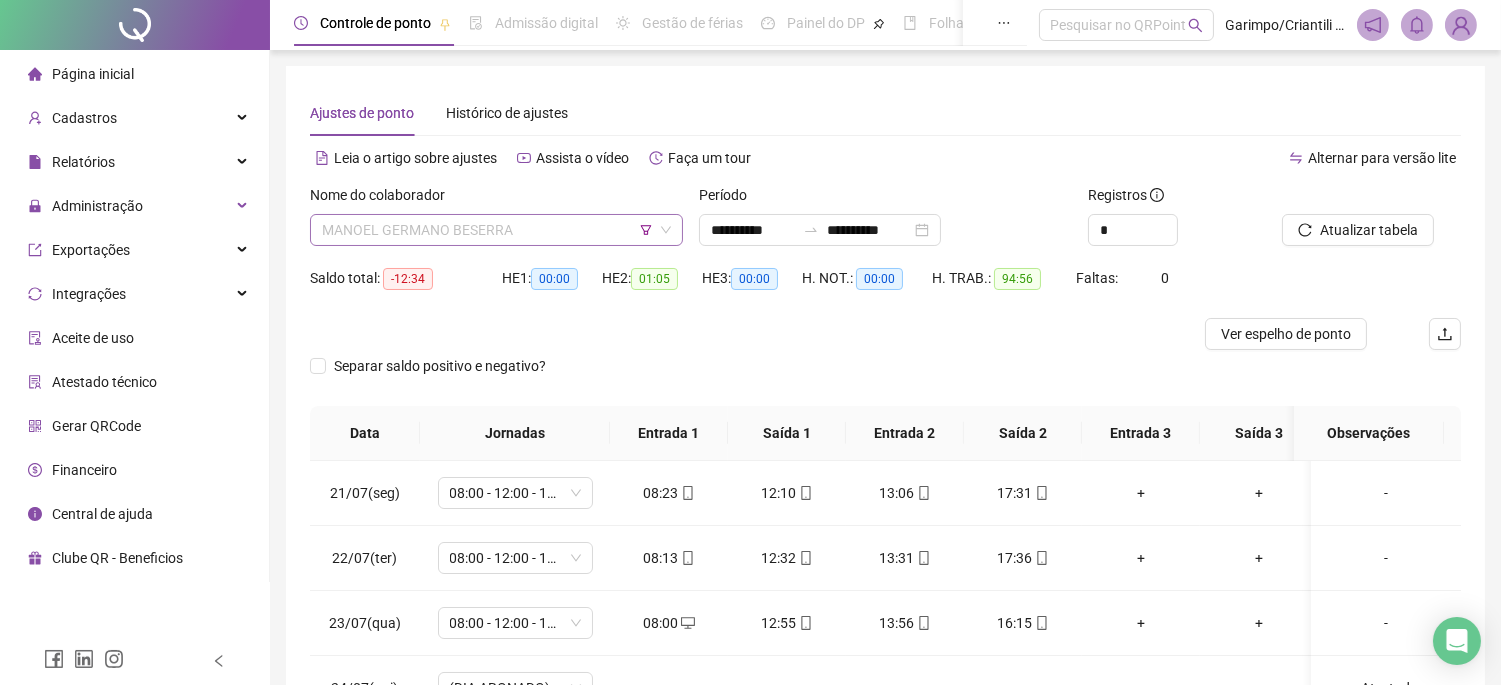 scroll, scrollTop: 95, scrollLeft: 0, axis: vertical 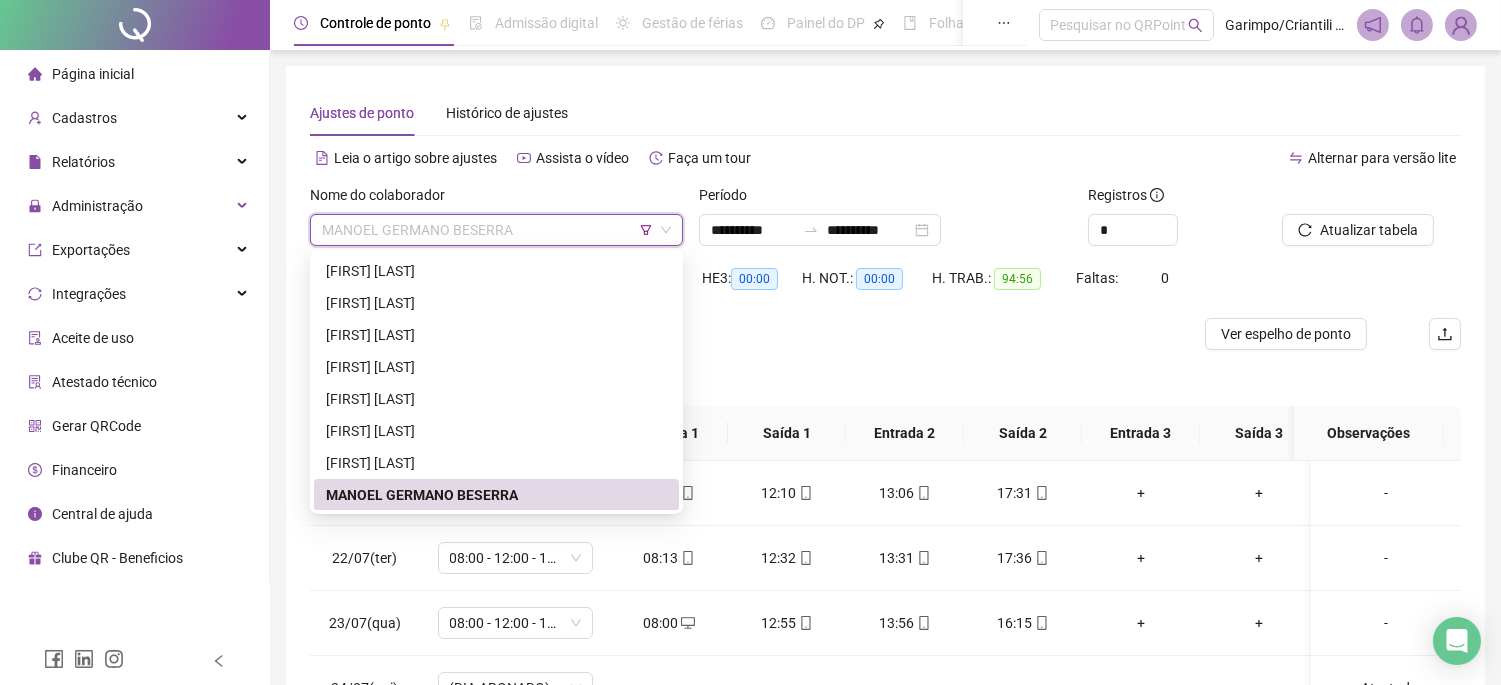 click 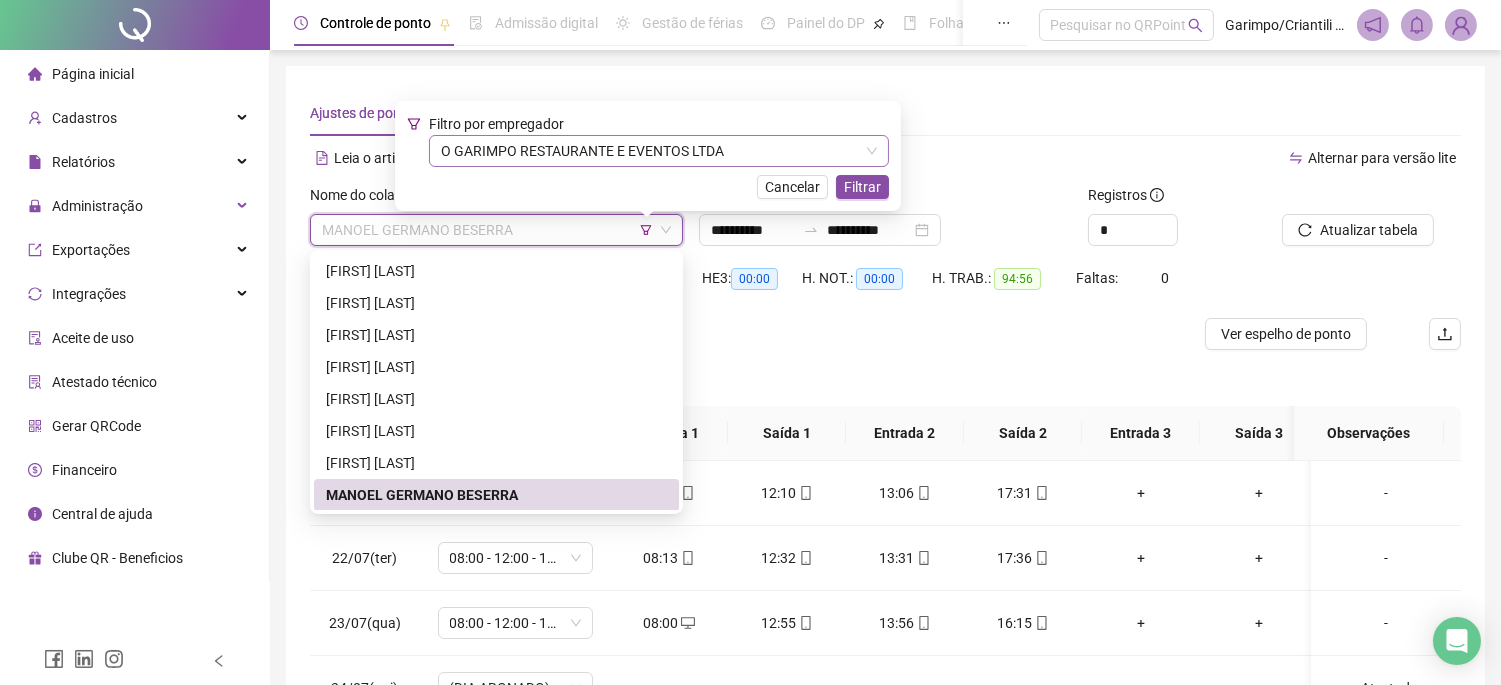 click on "O GARIMPO RESTAURANTE E EVENTOS LTDA" at bounding box center [659, 151] 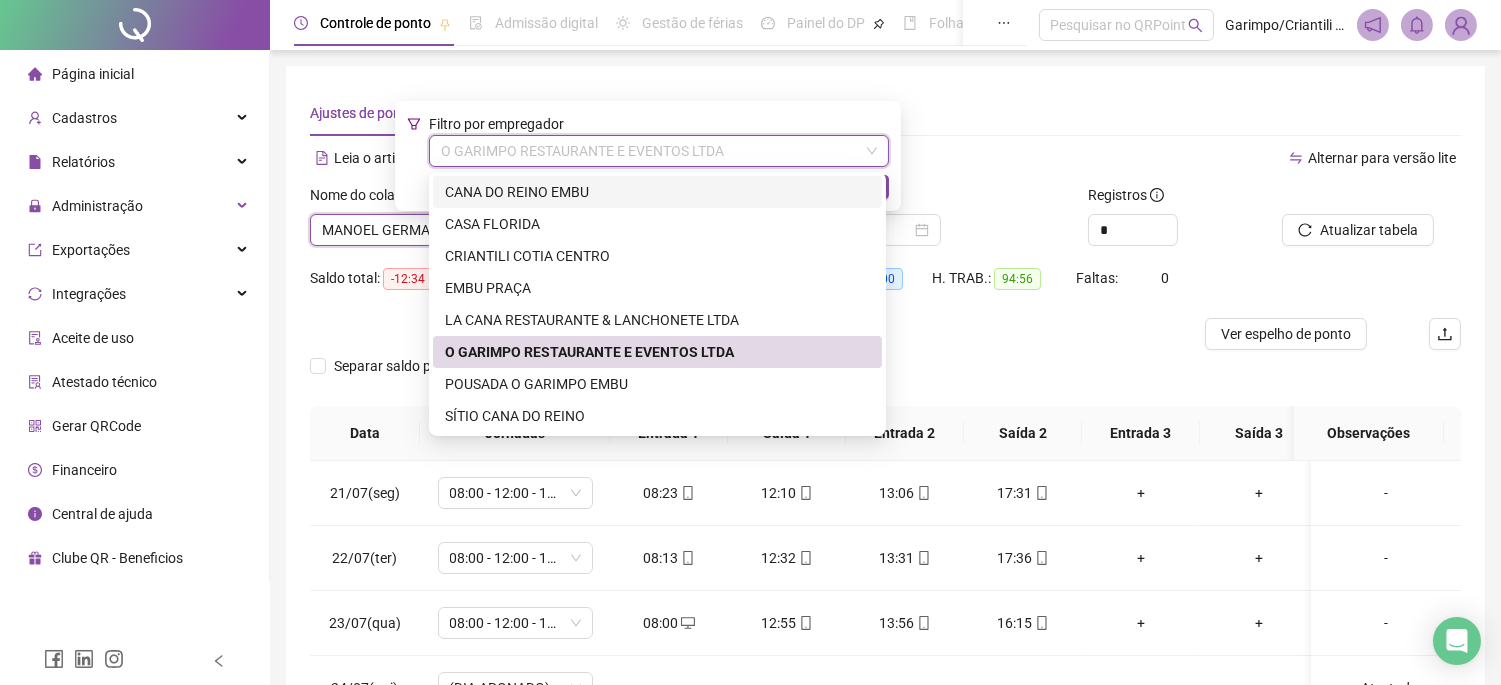 click on "CANA DO REINO EMBU" at bounding box center (657, 192) 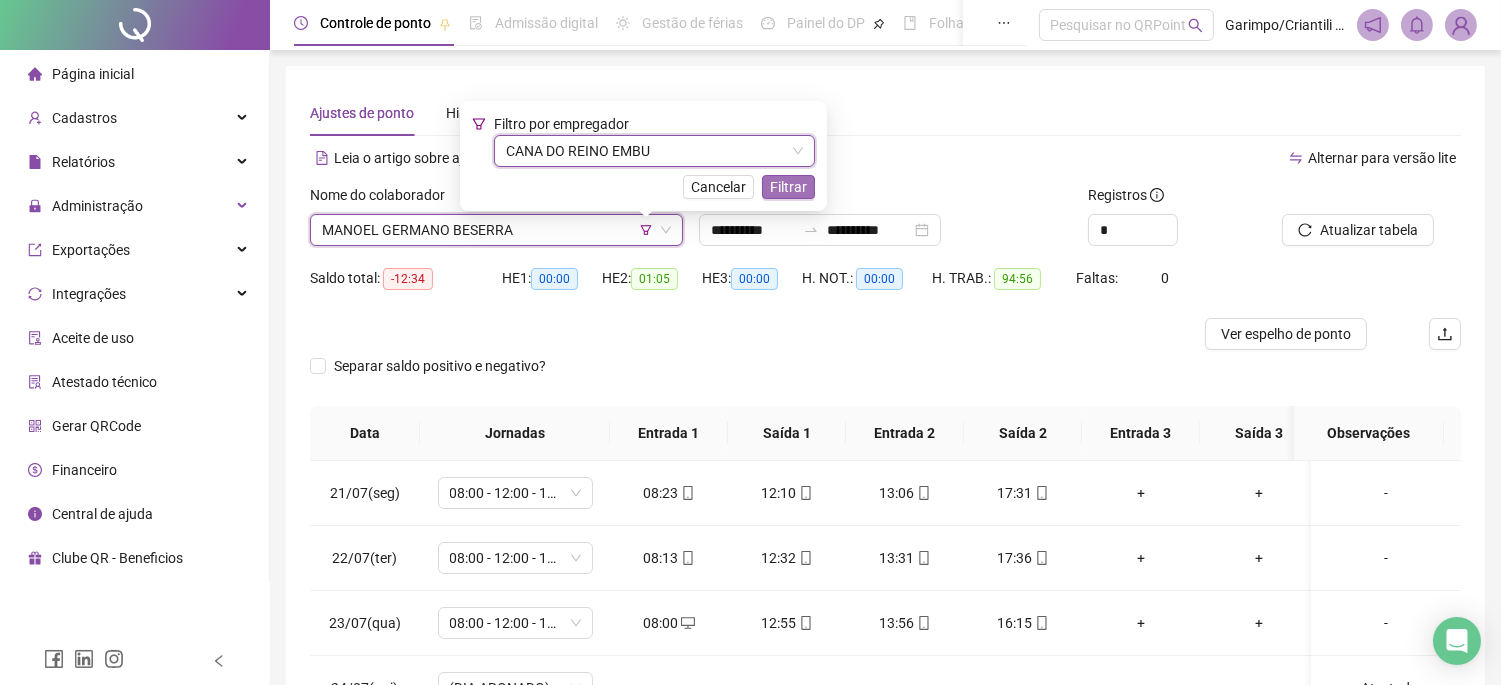 click on "Filtrar" at bounding box center [788, 187] 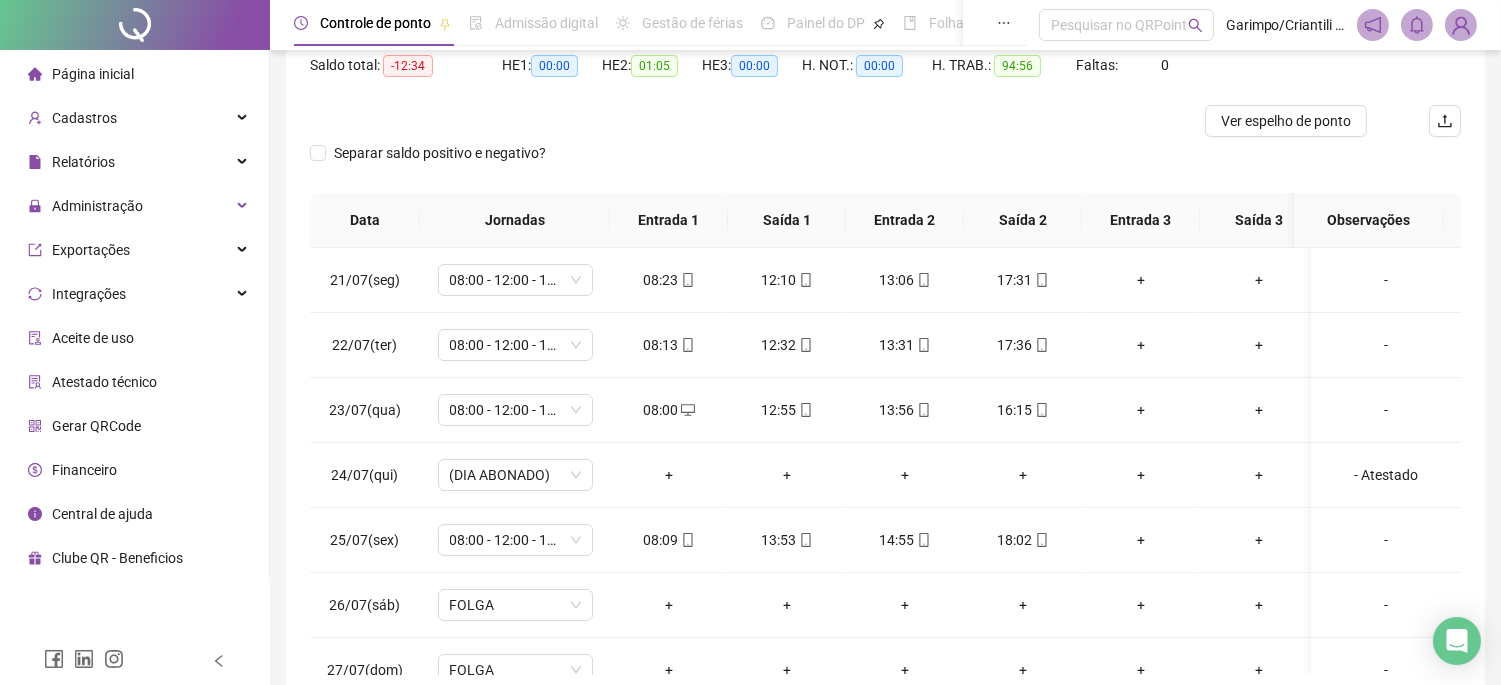 scroll, scrollTop: 222, scrollLeft: 0, axis: vertical 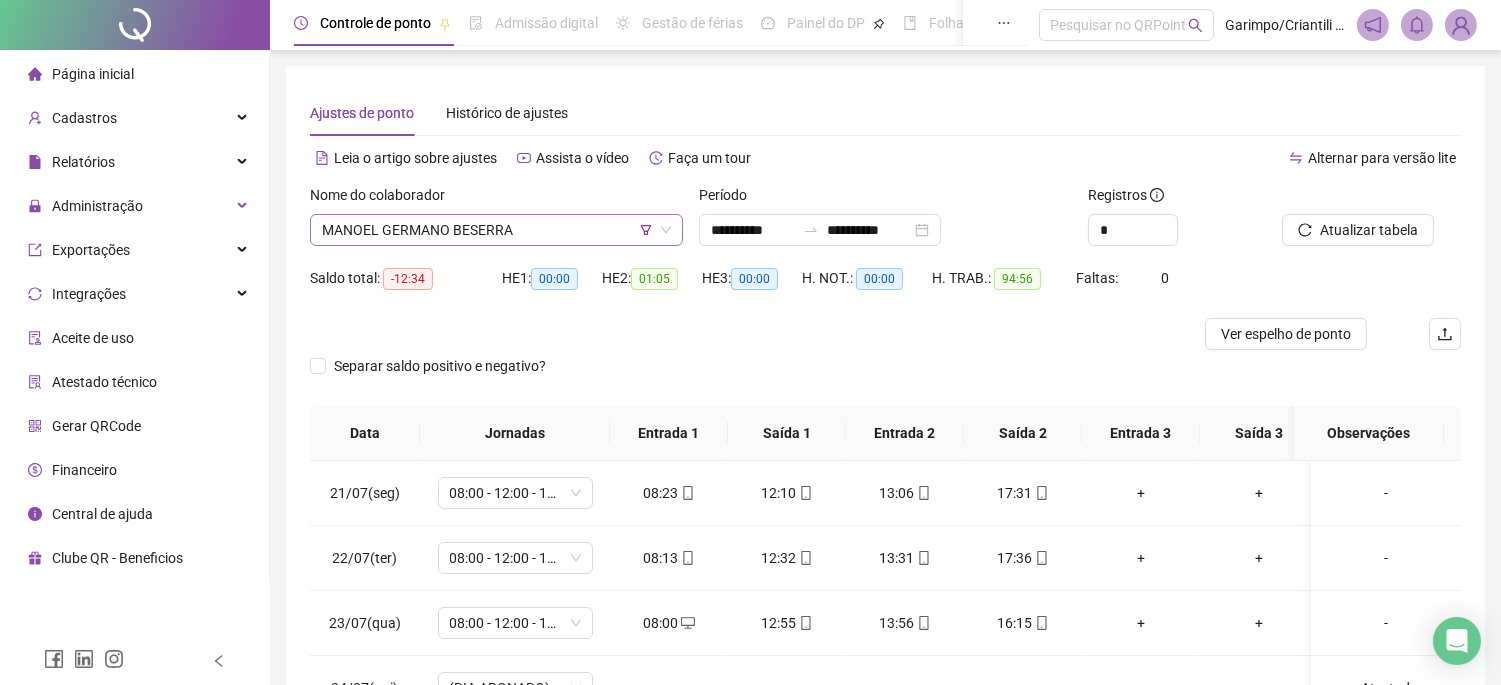 click on "MANOEL GERMANO BESERRA" at bounding box center (496, 230) 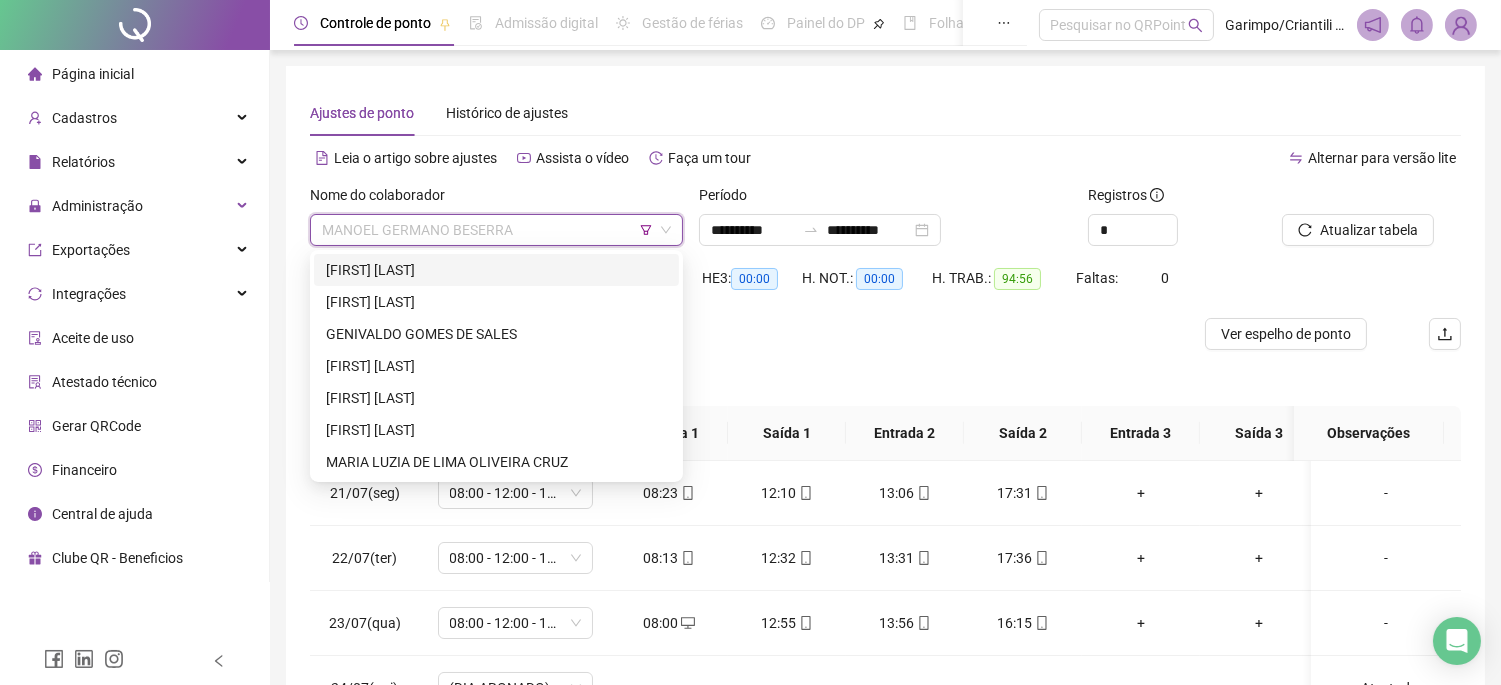 click on "[FIRST] [LAST]" at bounding box center [496, 270] 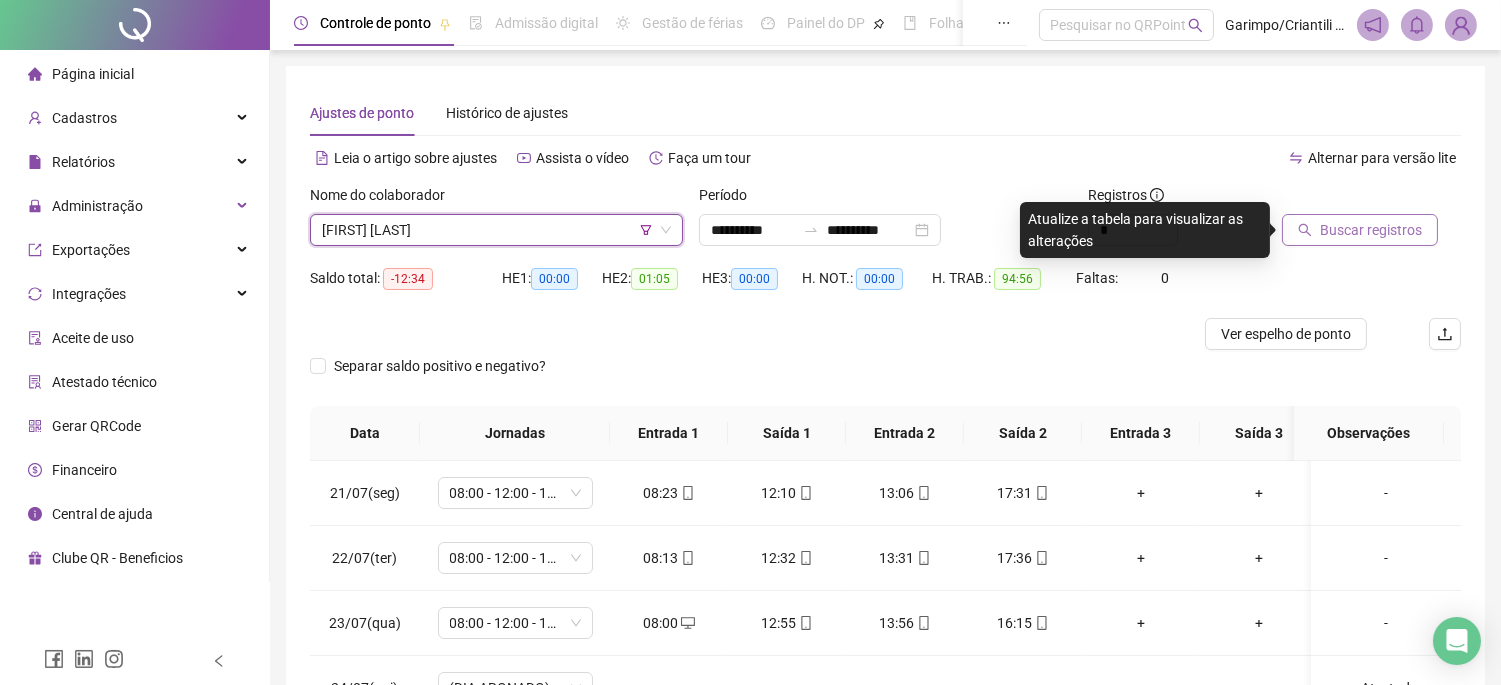 click on "Buscar registros" at bounding box center [1371, 230] 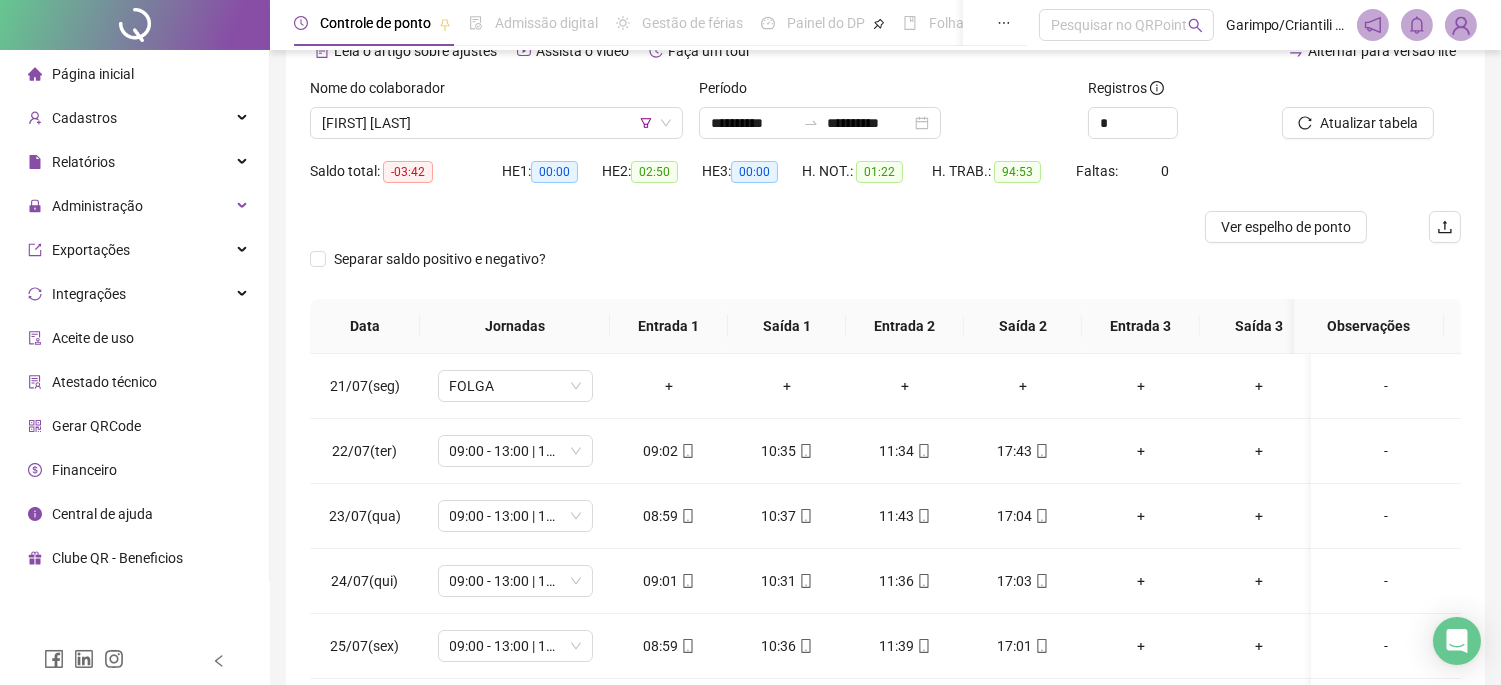 scroll, scrollTop: 222, scrollLeft: 0, axis: vertical 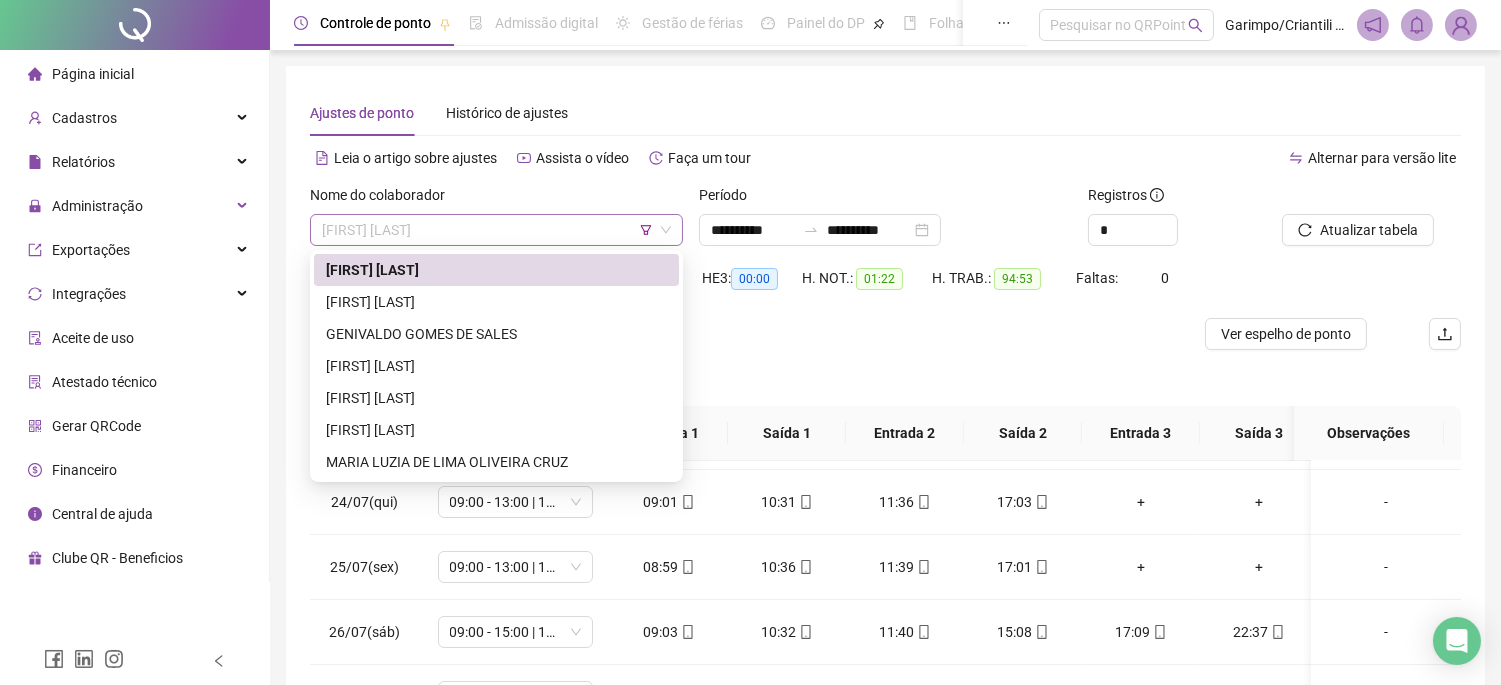 click on "[FIRST] [LAST]" at bounding box center [496, 230] 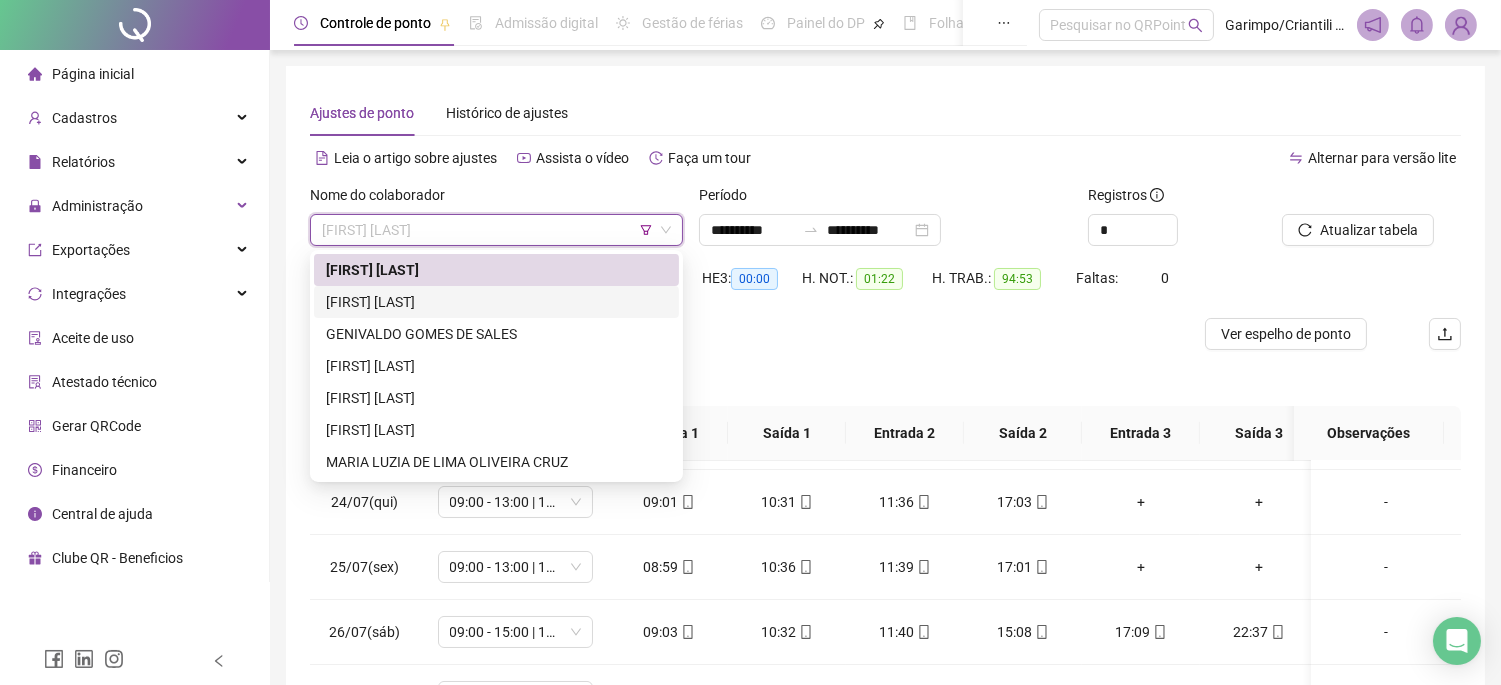 click on "[FIRST] [LAST]" at bounding box center (496, 302) 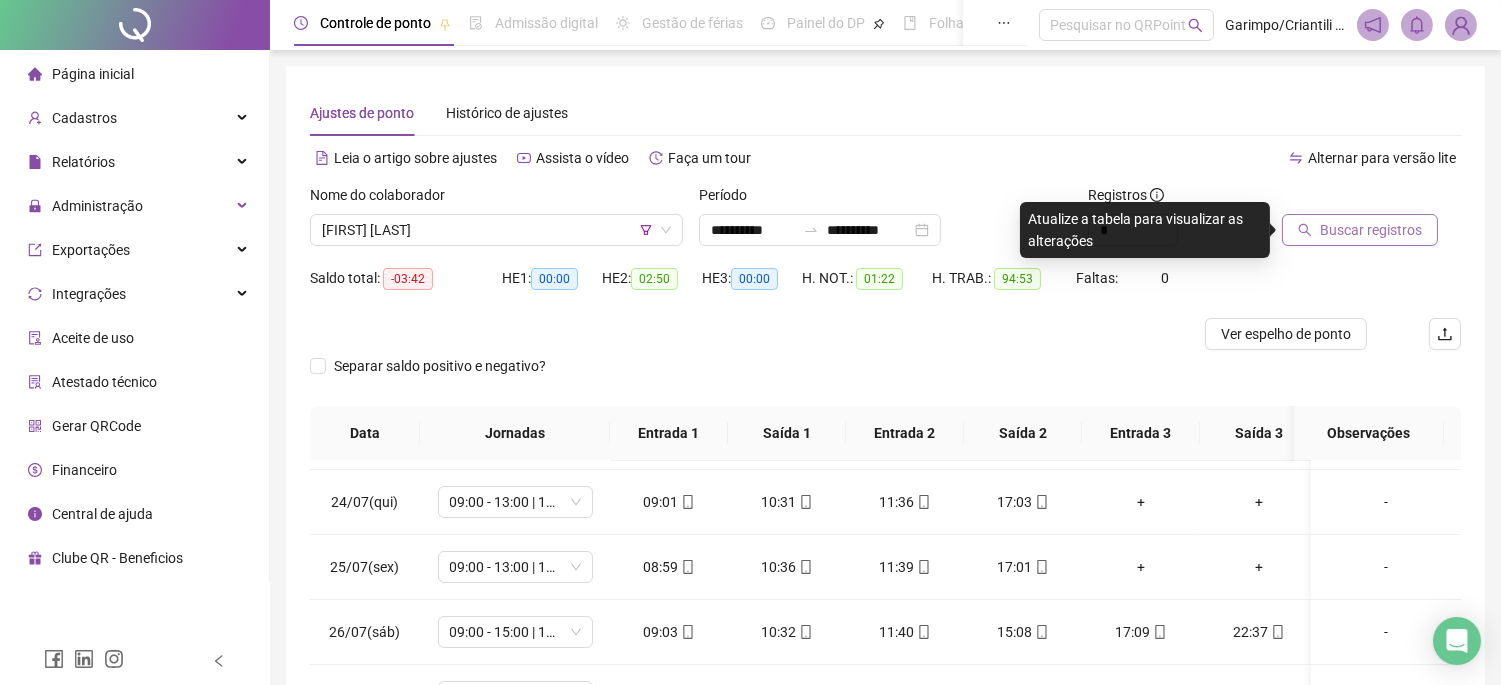click on "Buscar registros" at bounding box center [1371, 230] 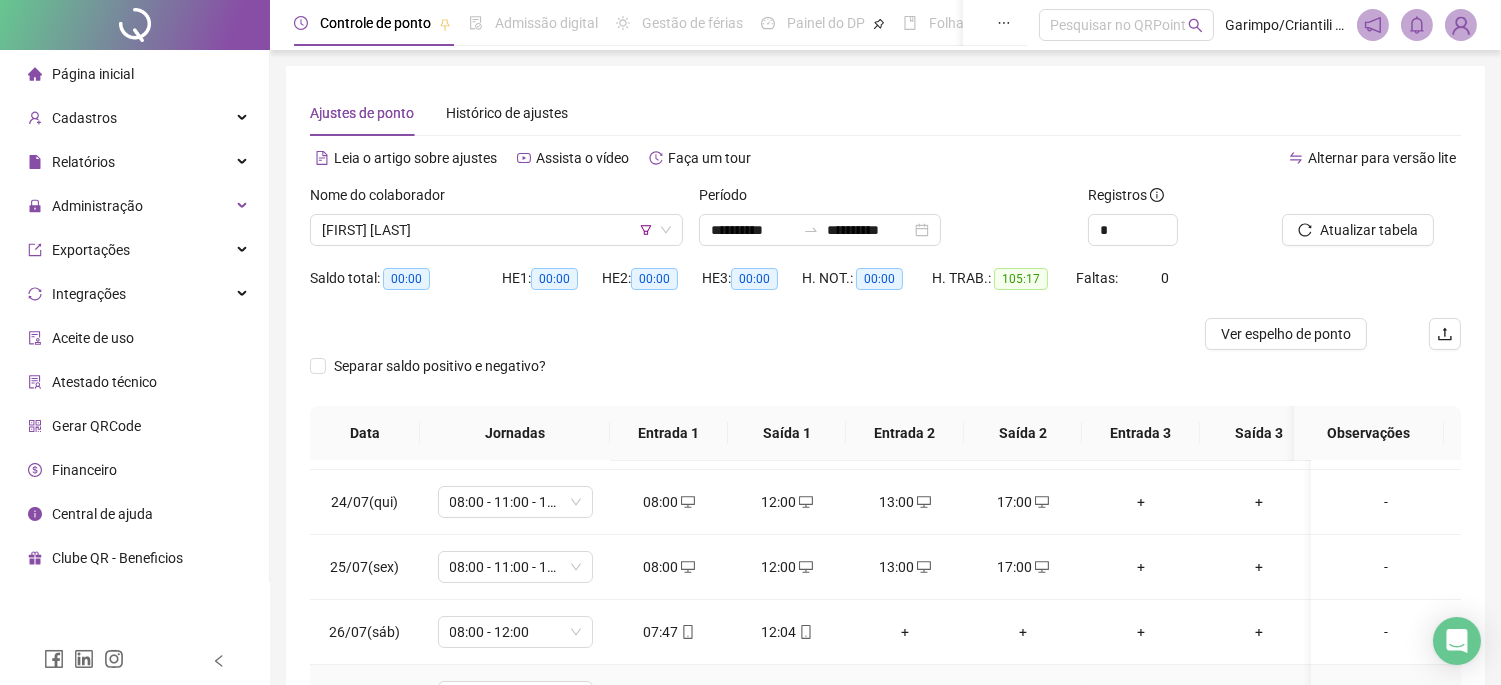 scroll, scrollTop: 631, scrollLeft: 0, axis: vertical 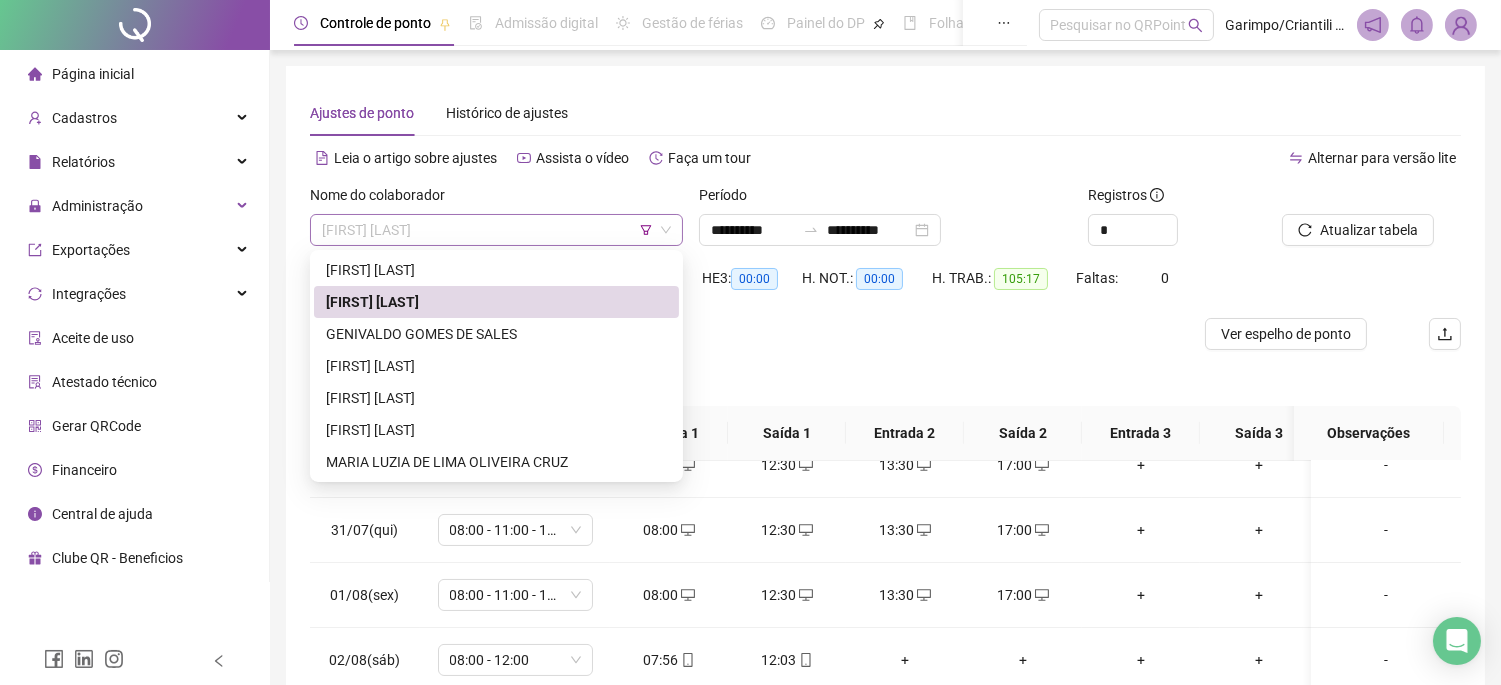click on "[FIRST] [LAST]" at bounding box center (496, 230) 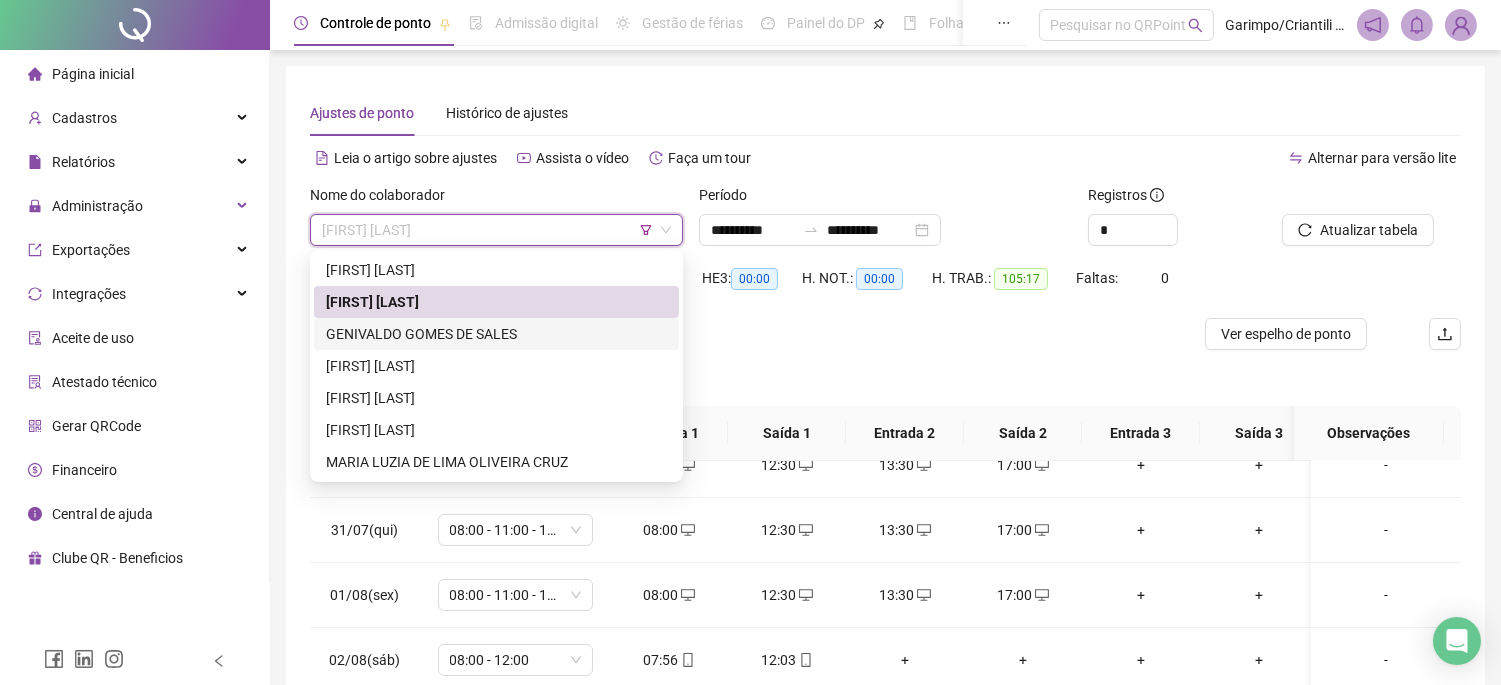 click on "GENIVALDO GOMES DE SALES" at bounding box center [496, 334] 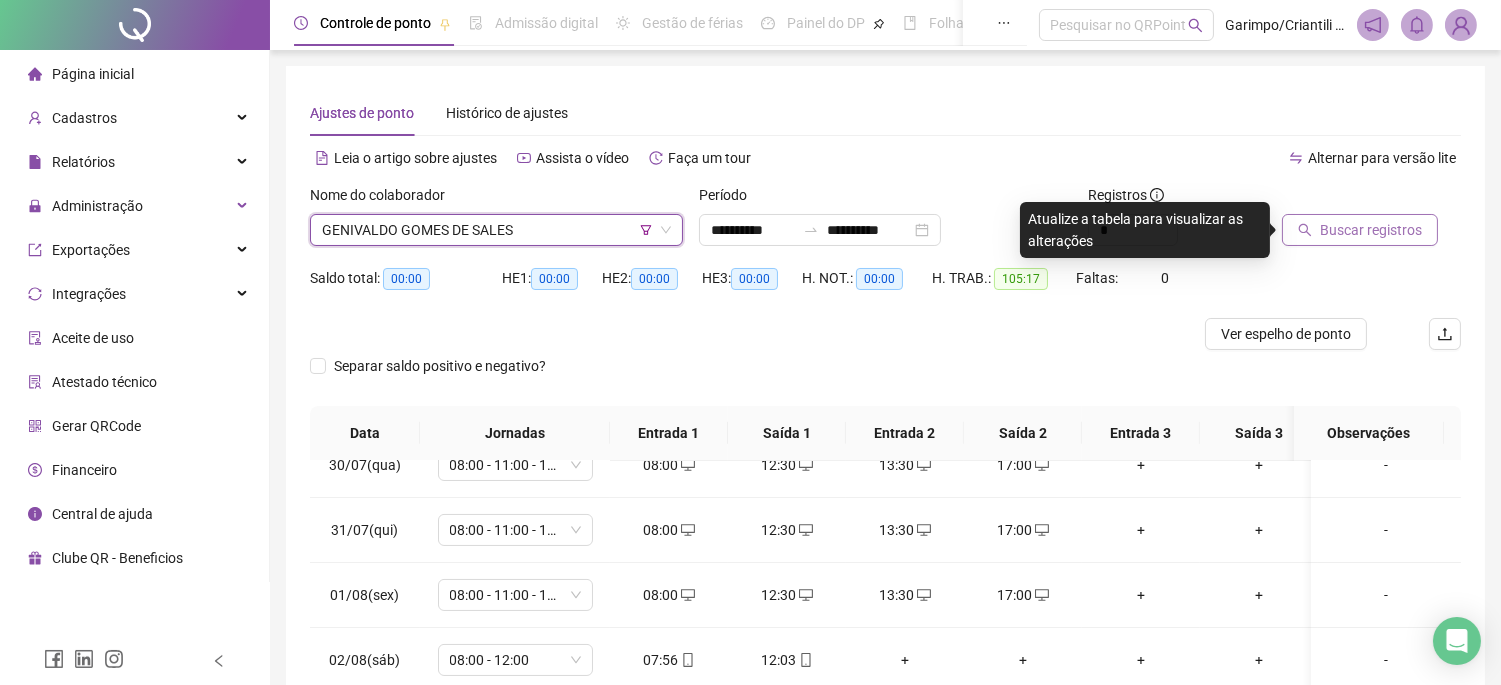 click on "Buscar registros" at bounding box center [1360, 230] 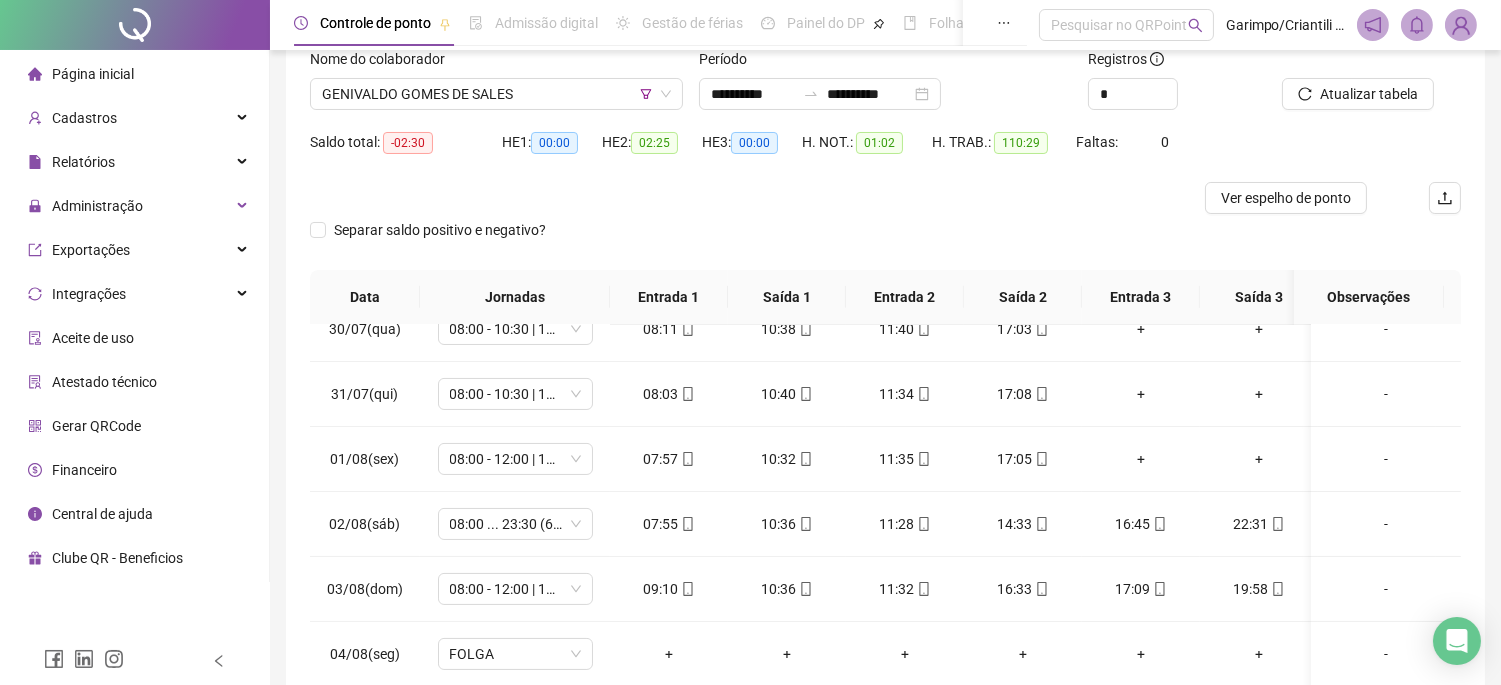 scroll, scrollTop: 312, scrollLeft: 0, axis: vertical 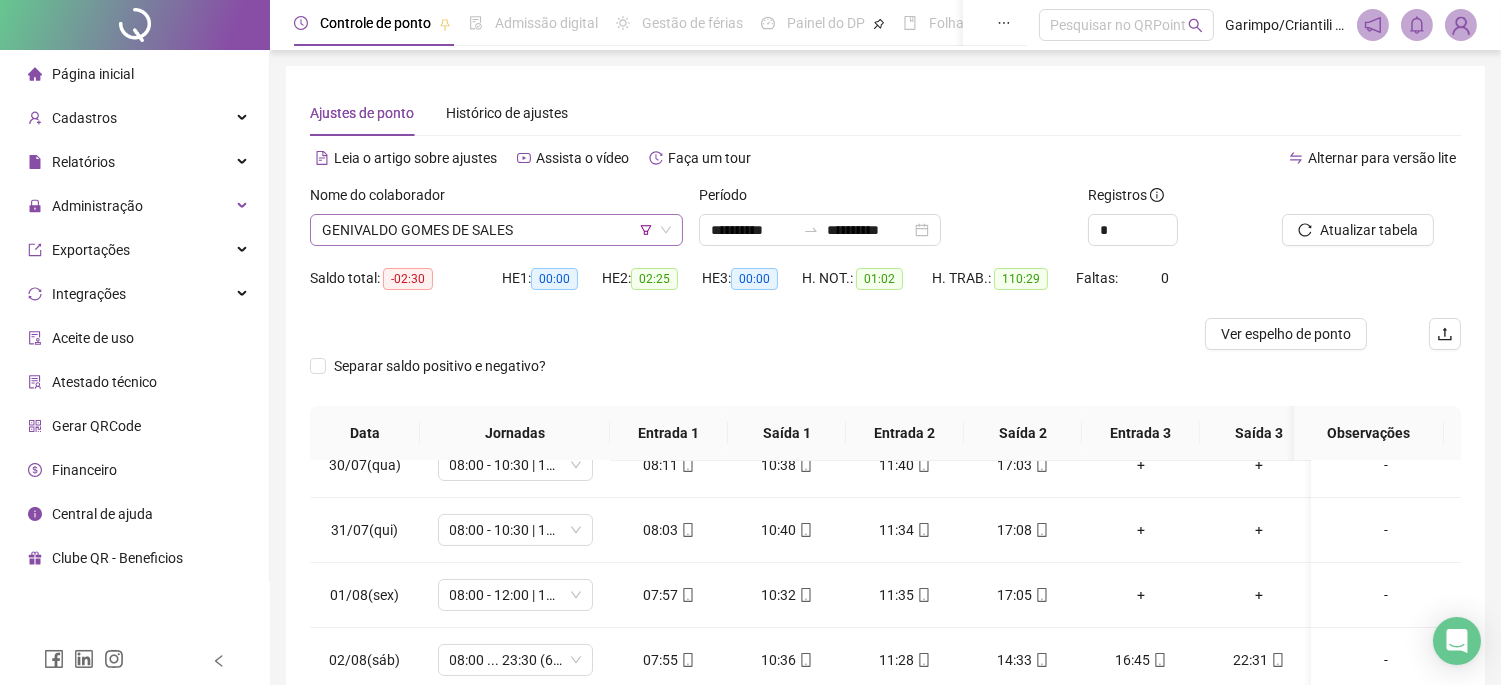 click on "GENIVALDO GOMES DE SALES" at bounding box center [496, 230] 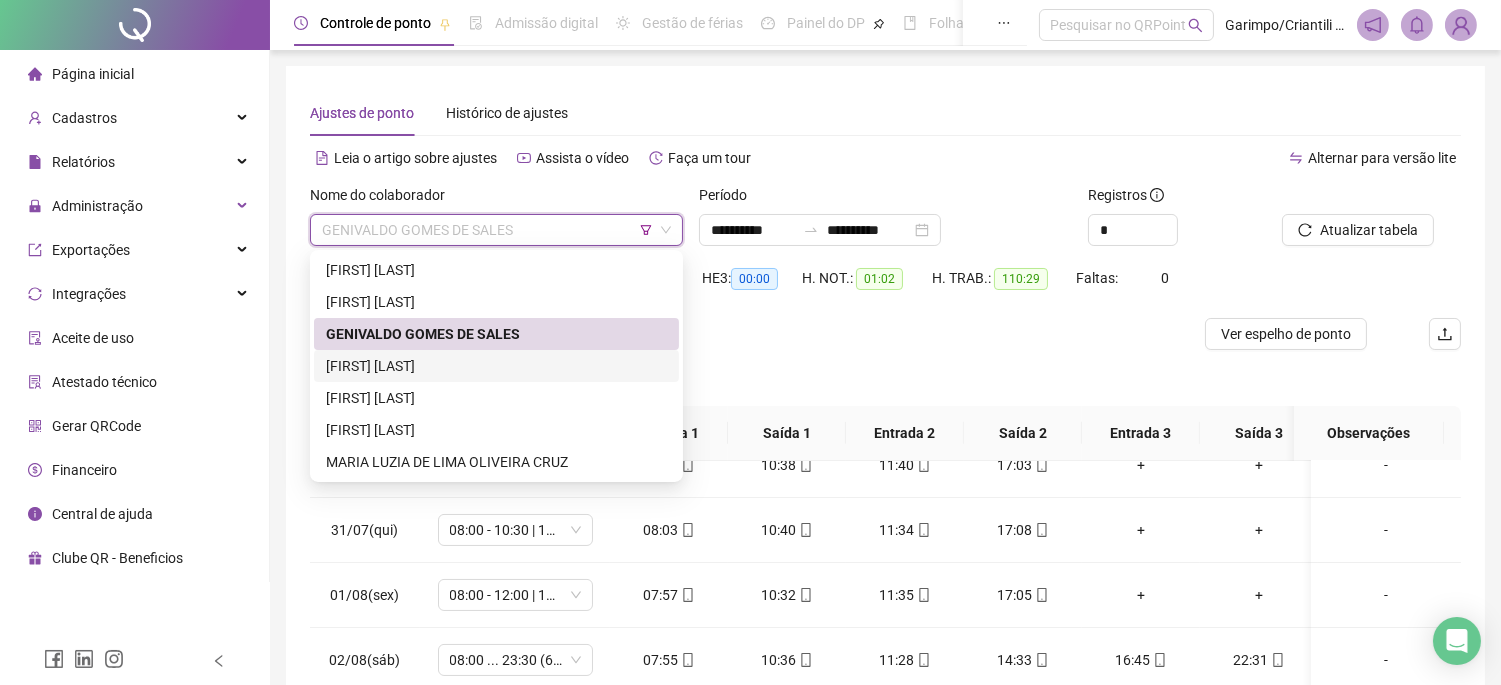 click on "[FIRST] [LAST]" at bounding box center (496, 366) 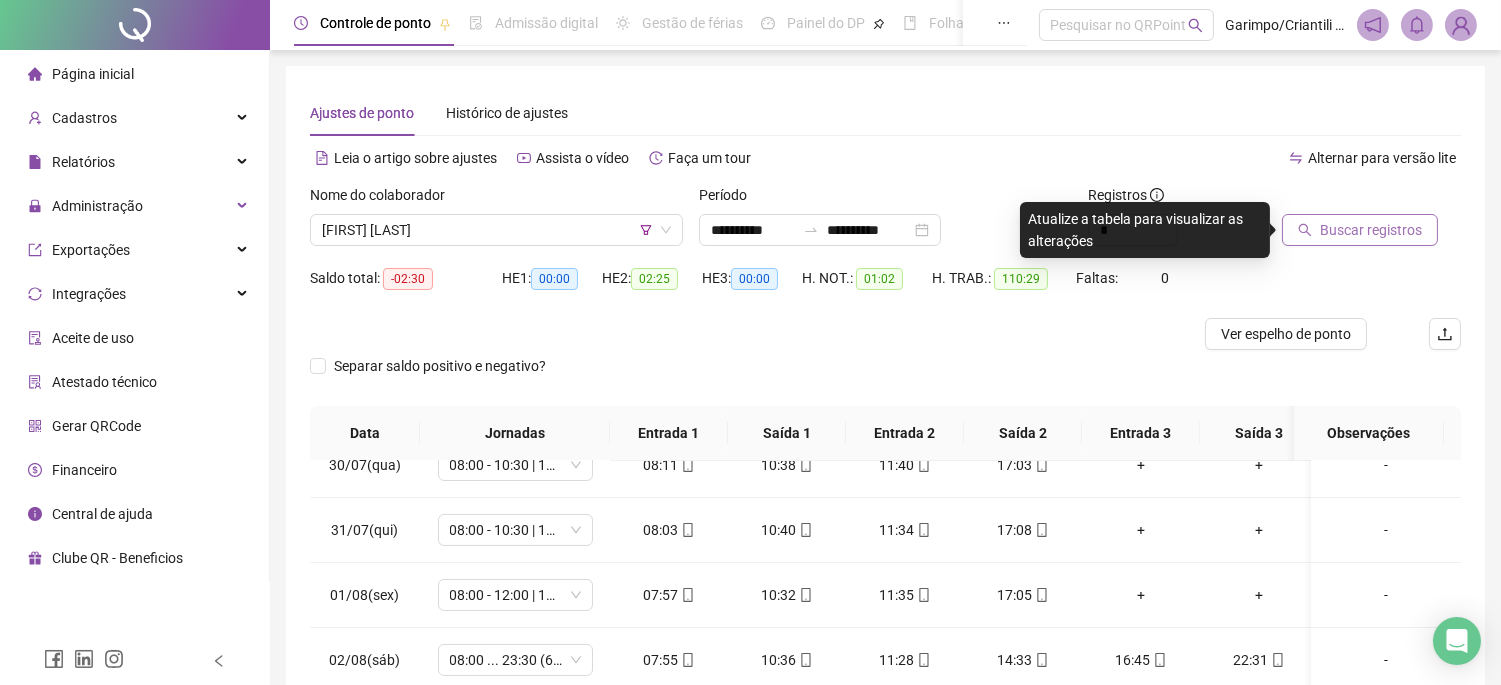 click on "Buscar registros" at bounding box center (1371, 230) 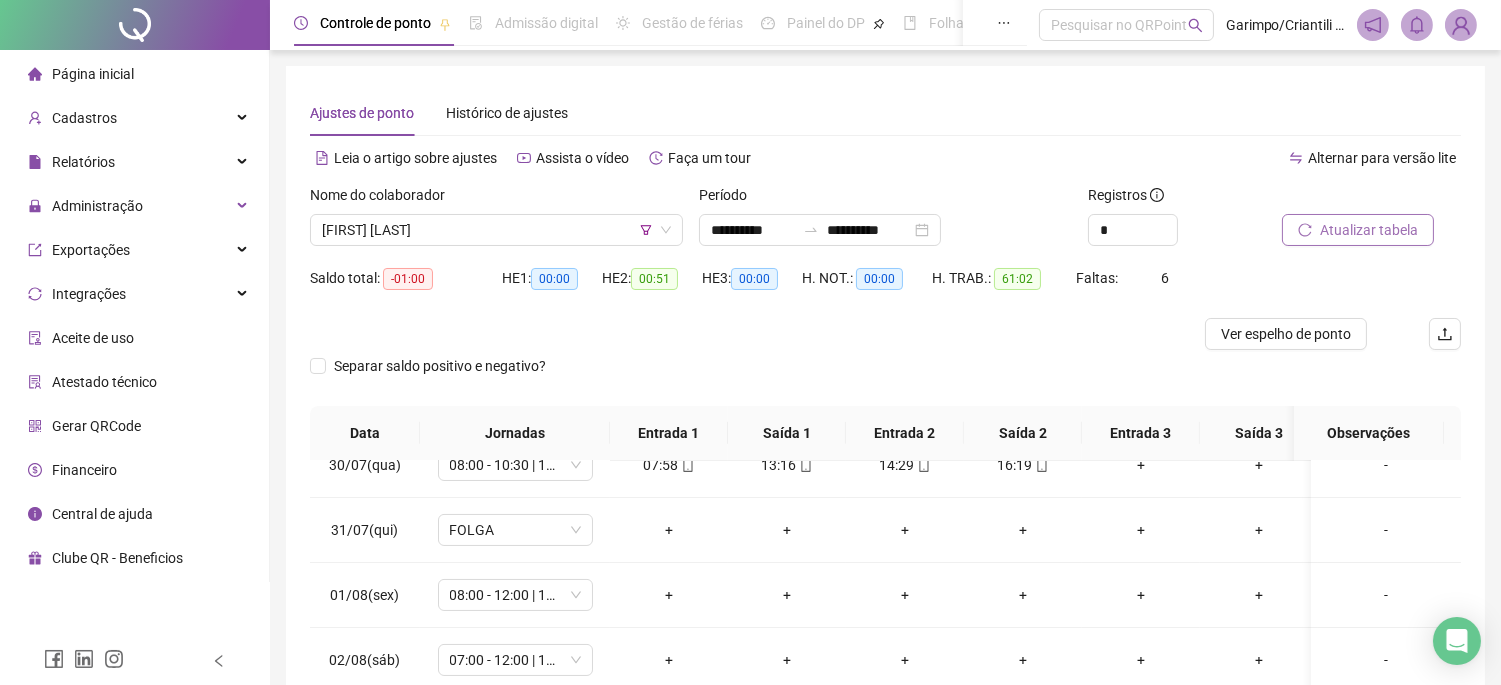 scroll, scrollTop: 312, scrollLeft: 0, axis: vertical 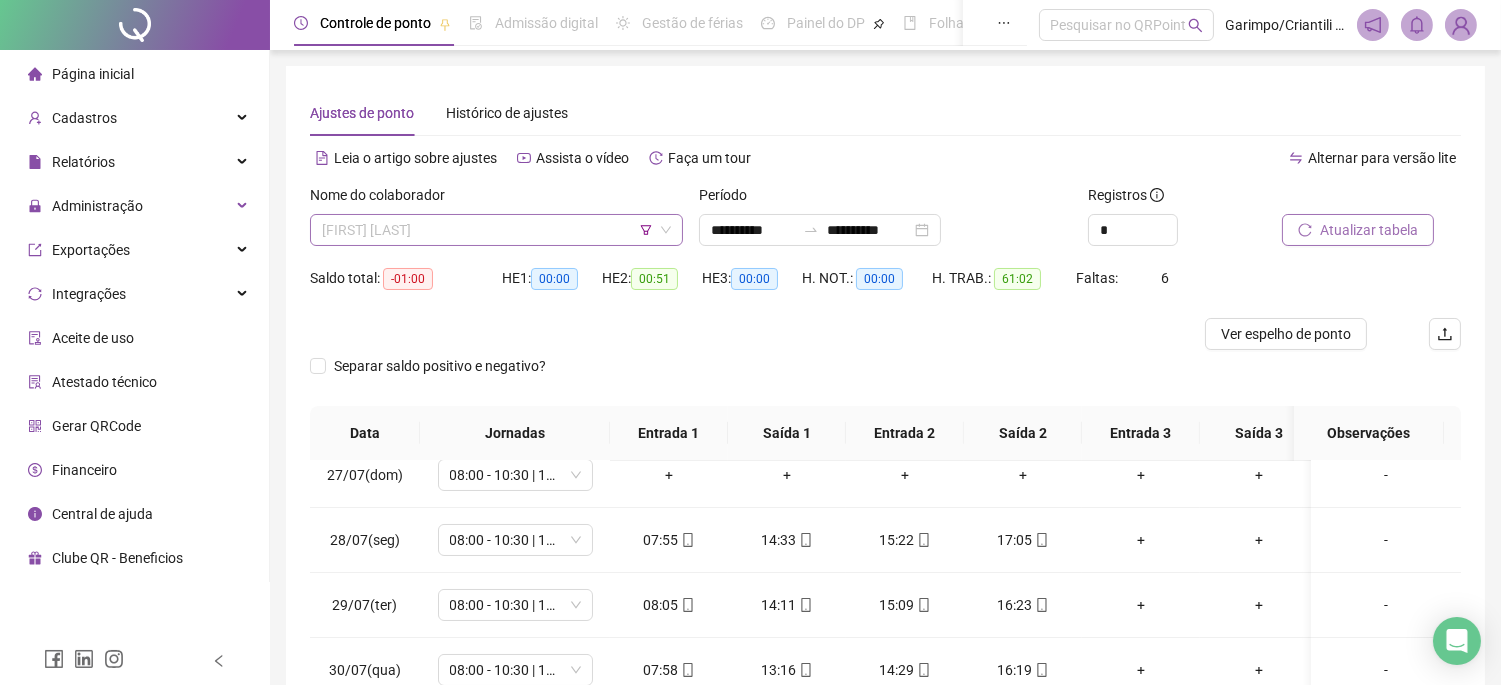 click on "[FIRST] [LAST]" at bounding box center [496, 230] 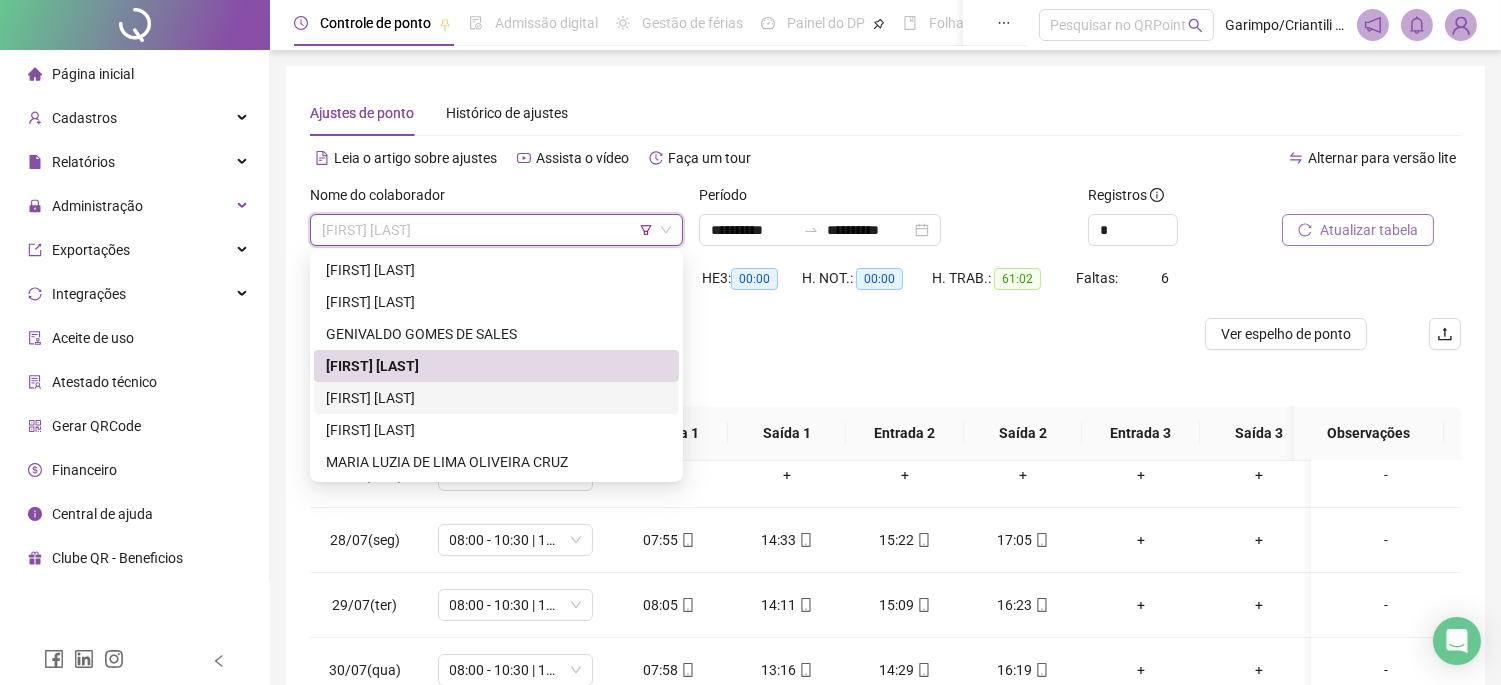 click on "[FIRST] [LAST]" at bounding box center (496, 398) 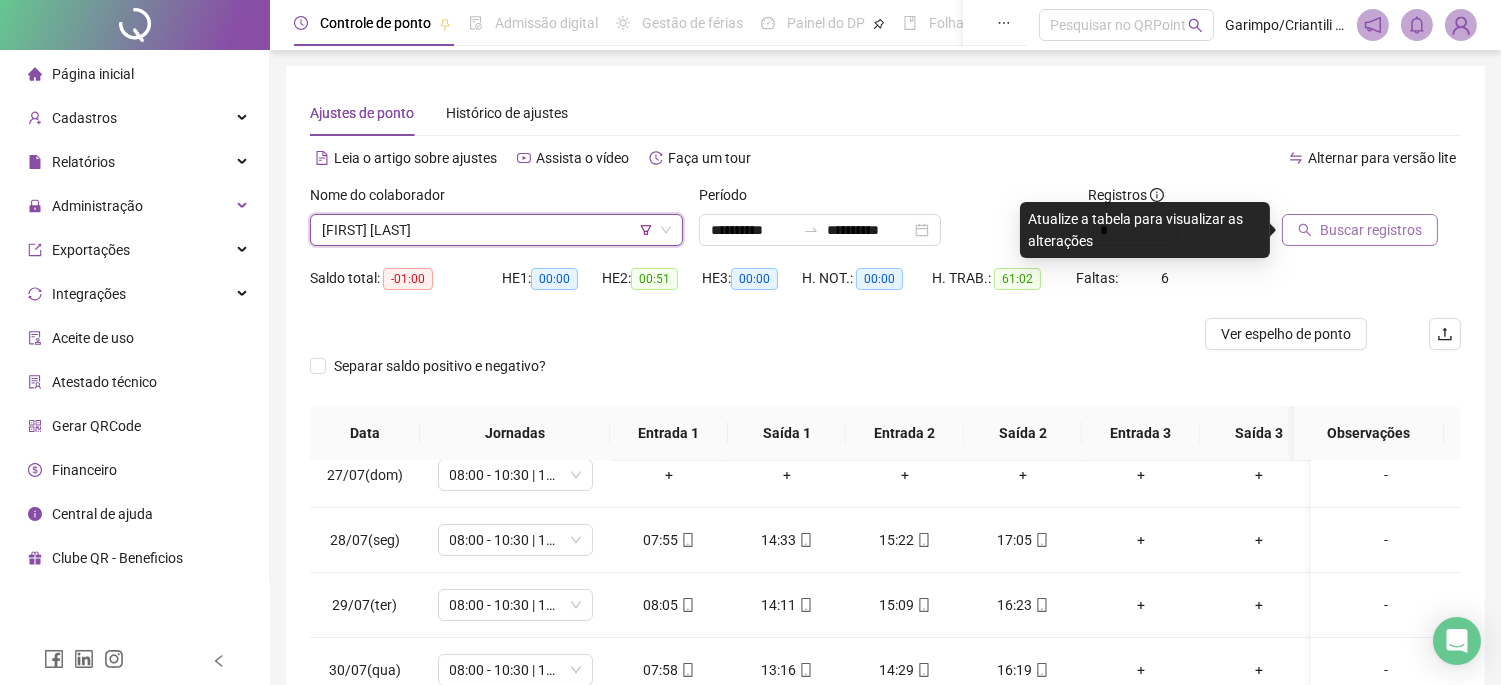 click on "Buscar registros" at bounding box center [1371, 230] 